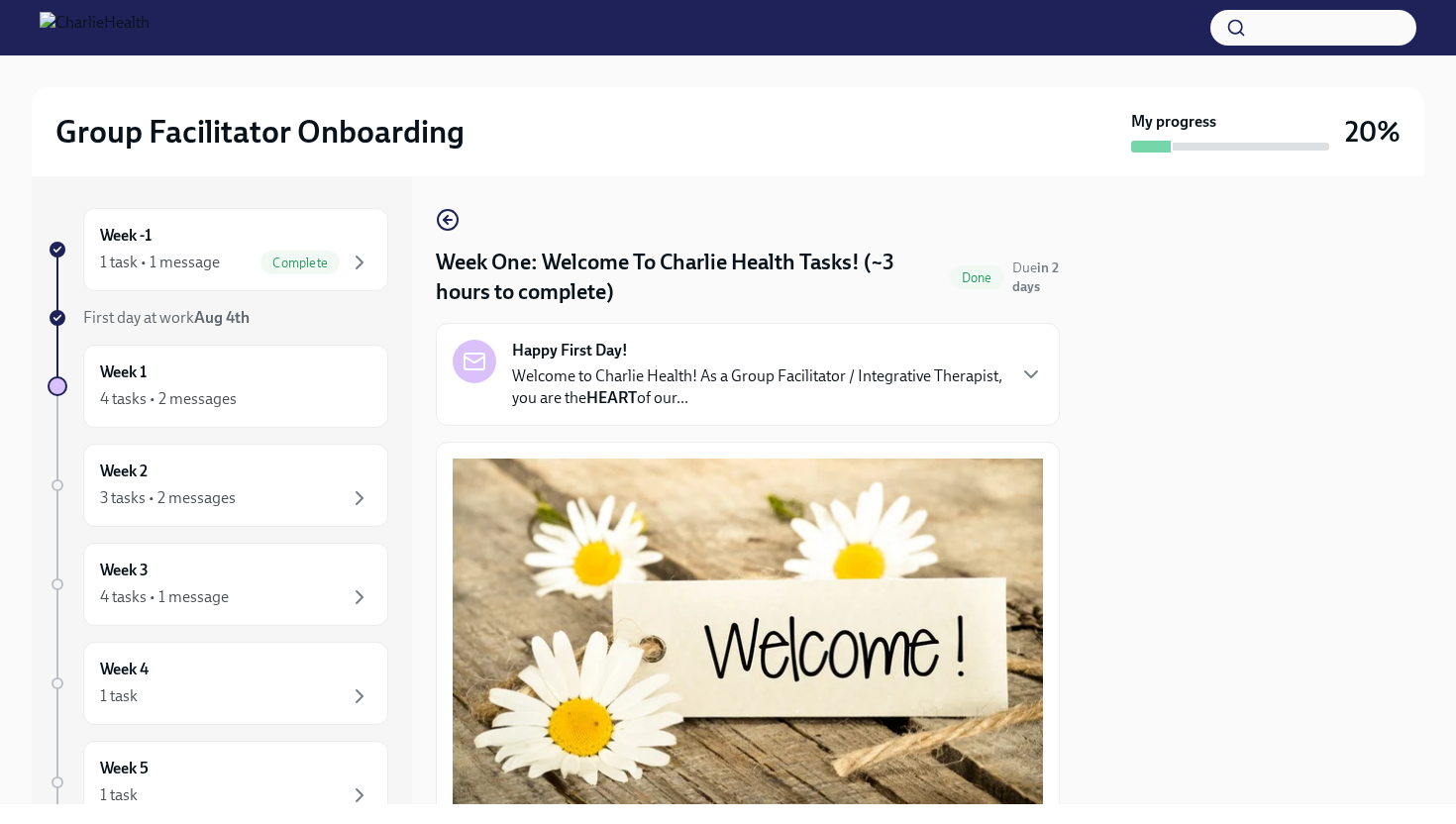 scroll, scrollTop: 0, scrollLeft: 0, axis: both 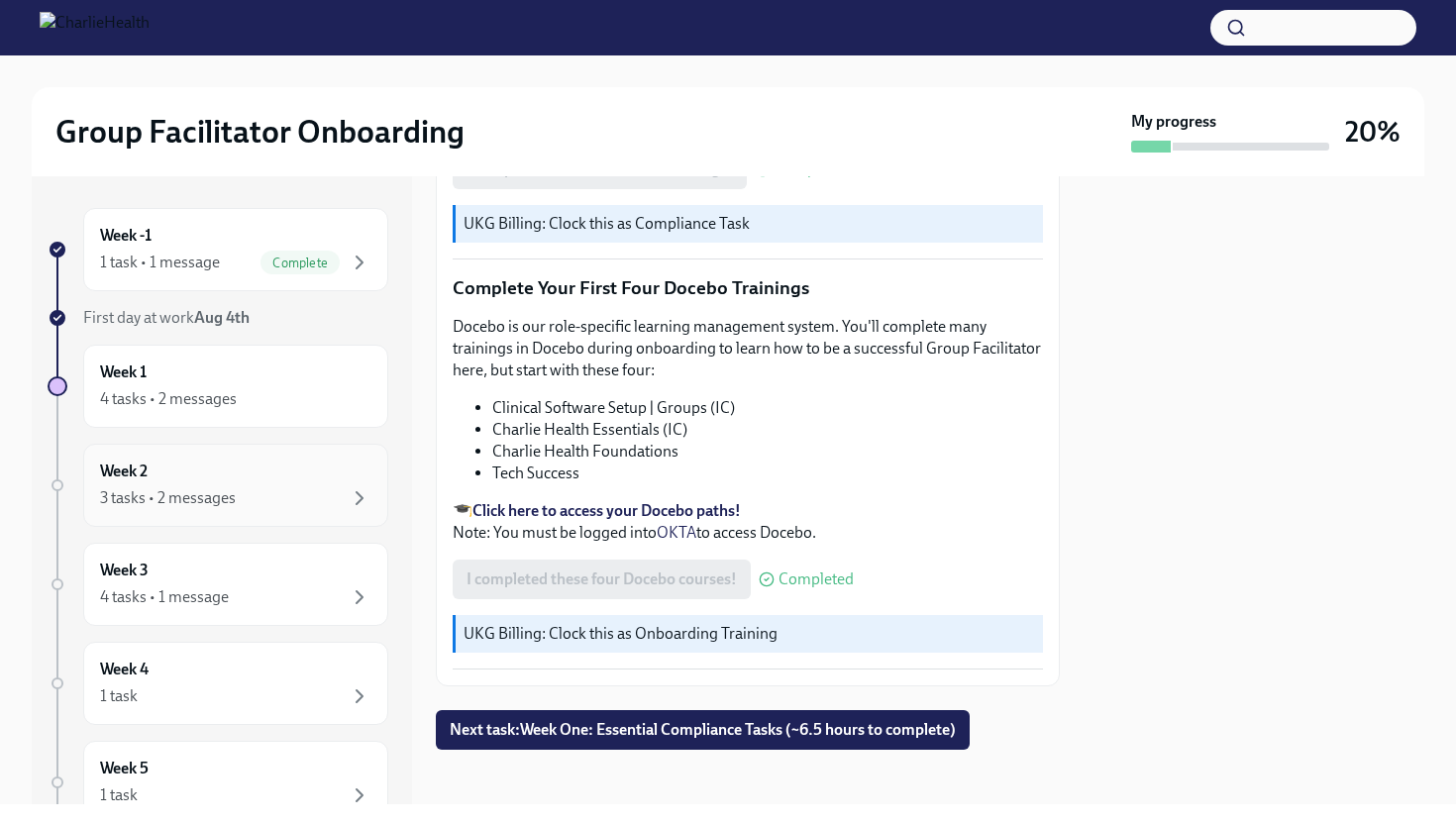 click on "3 tasks • 2 messages" at bounding box center [167, 498] 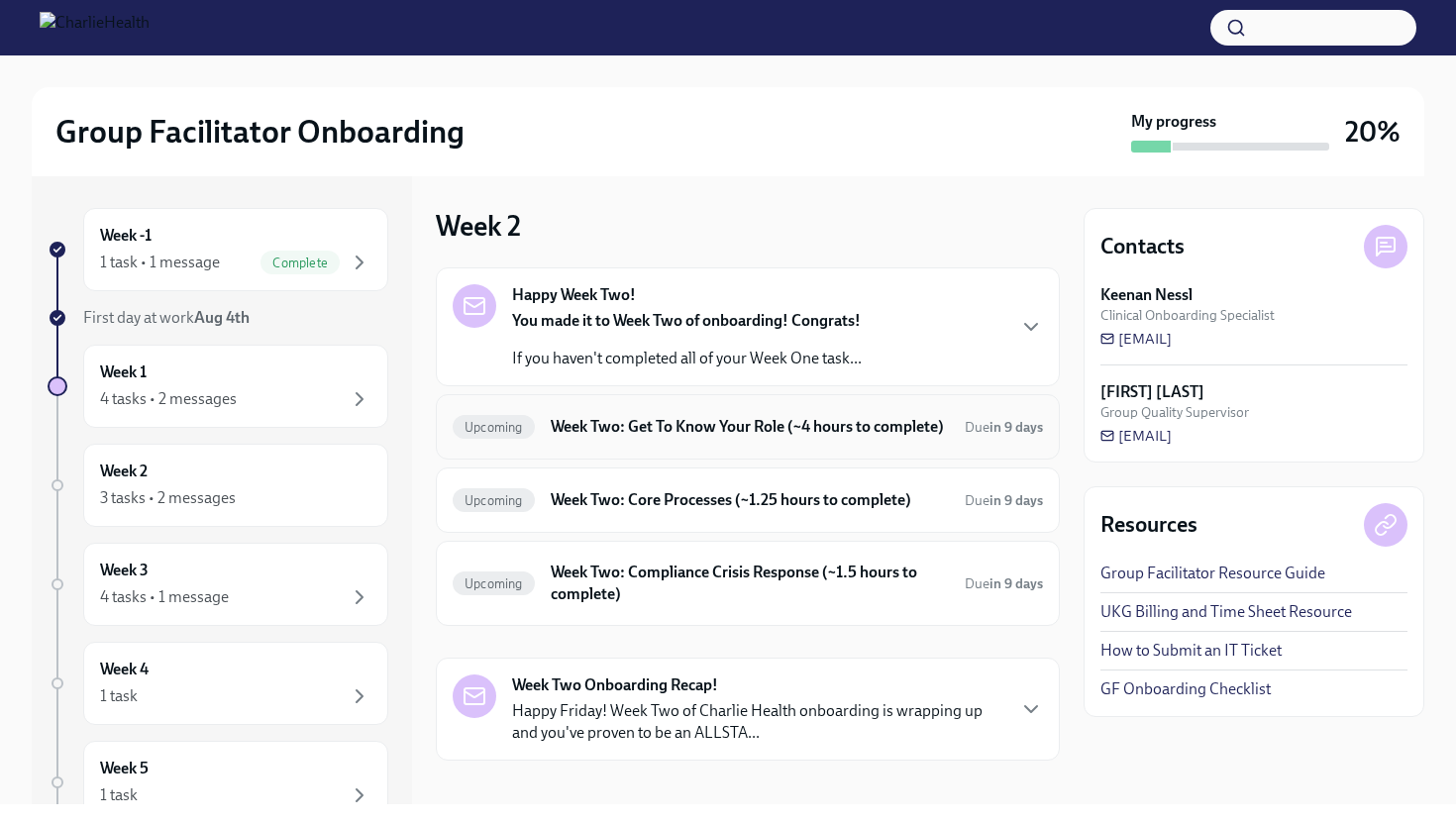 click on "Week Two: Get To Know Your Role (~4 hours to complete)" at bounding box center [750, 427] 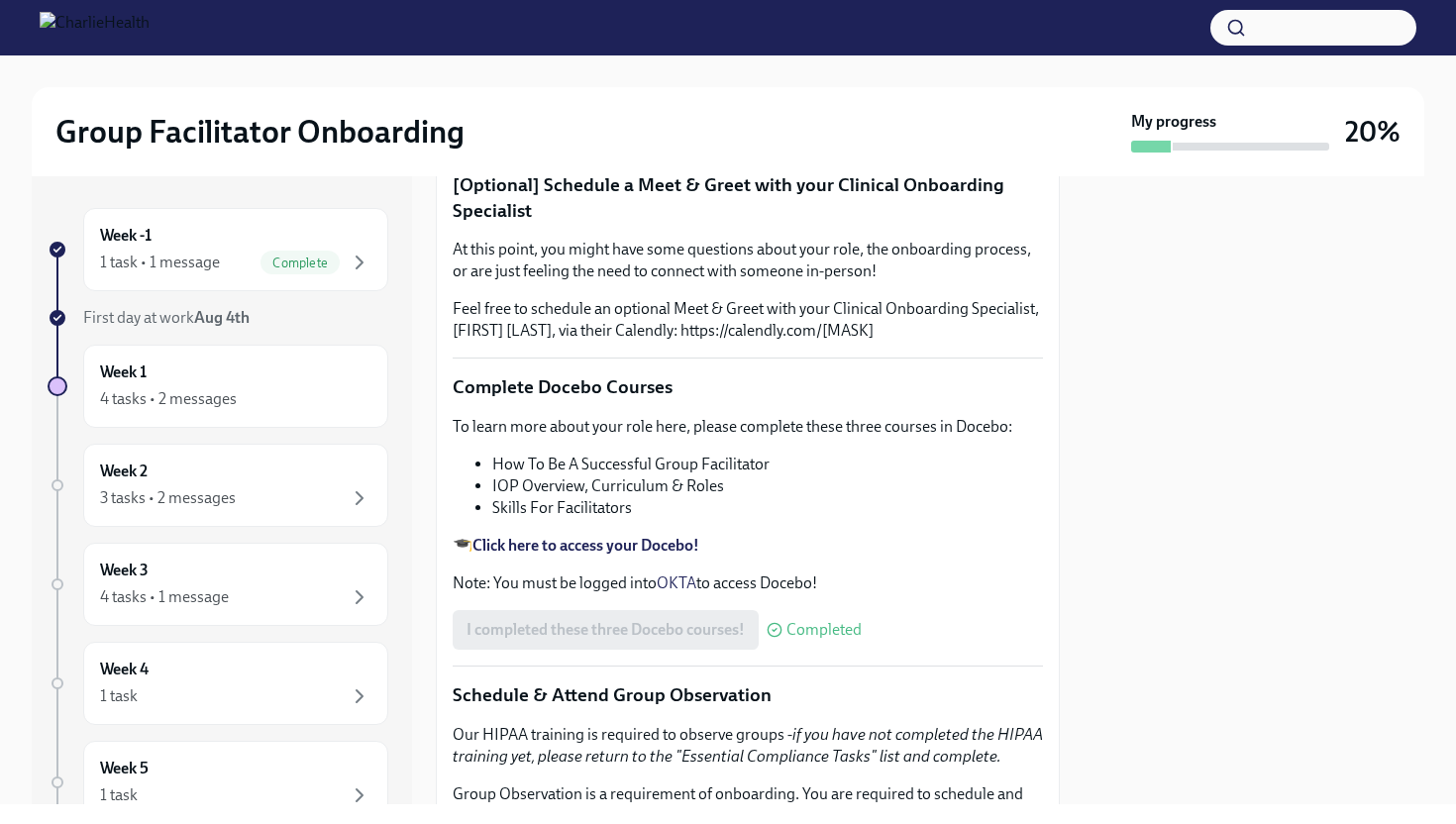 scroll, scrollTop: 461, scrollLeft: 0, axis: vertical 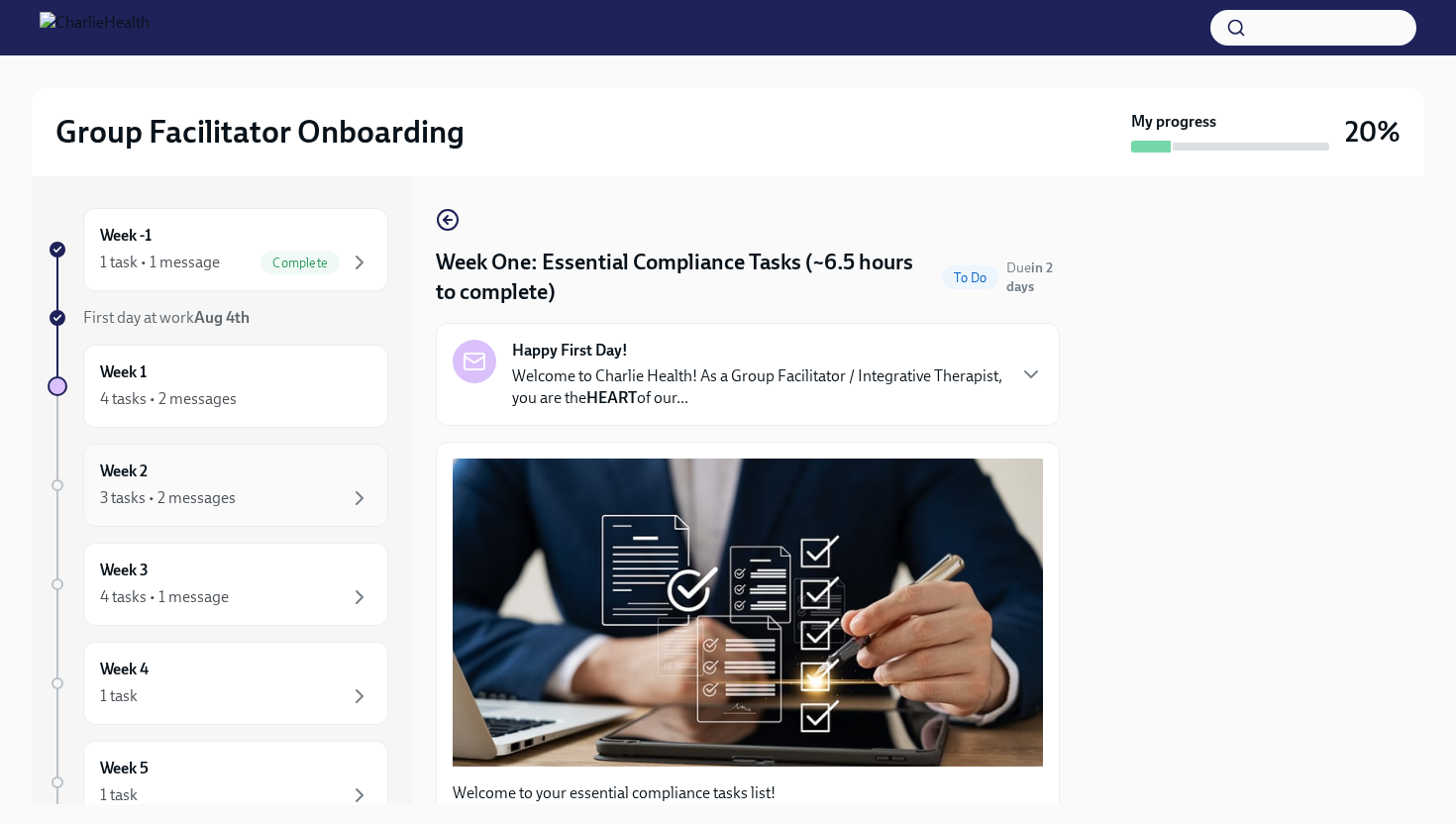 click on "3 tasks • 2 messages" at bounding box center [167, 498] 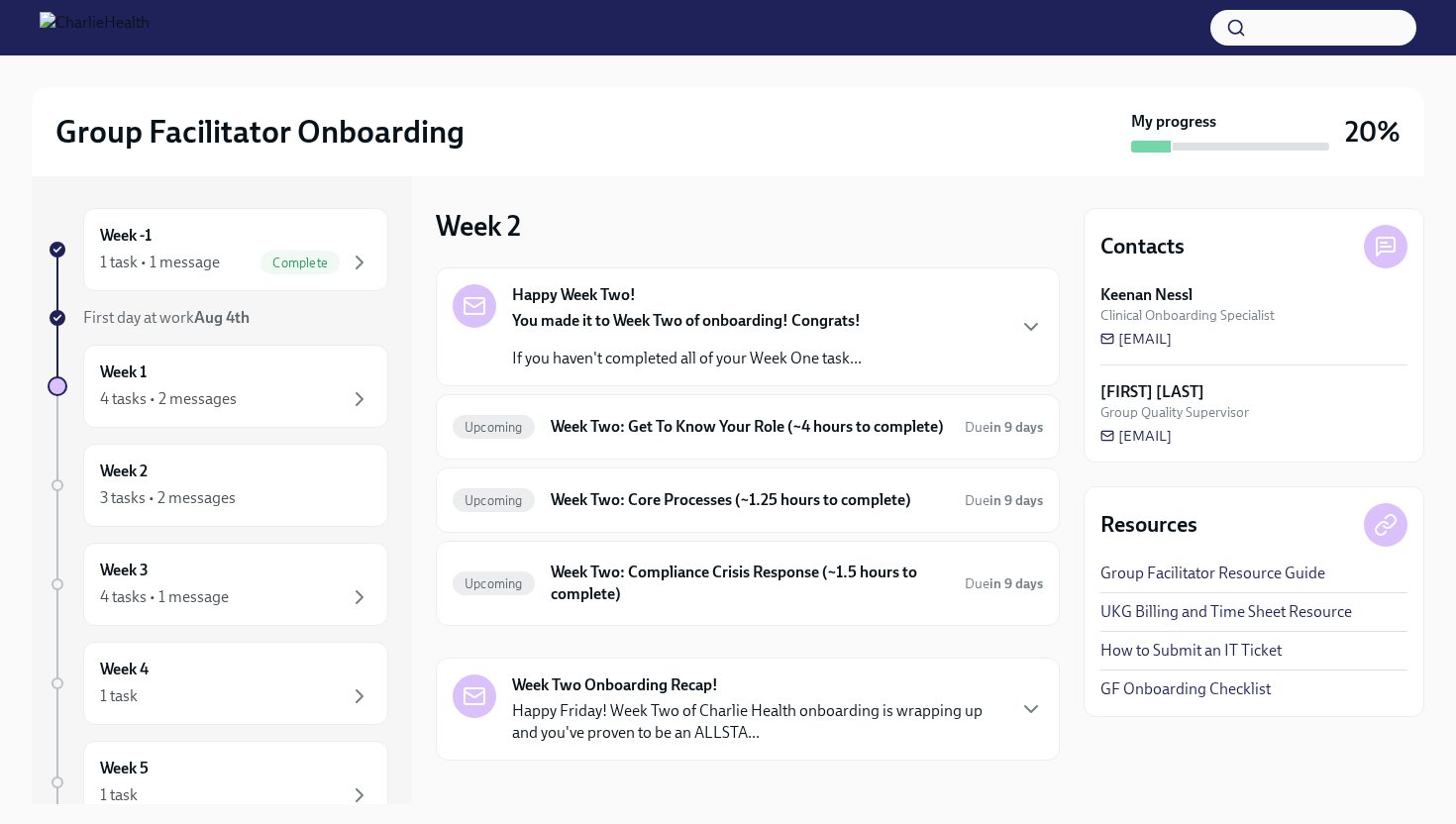 scroll, scrollTop: 40, scrollLeft: 0, axis: vertical 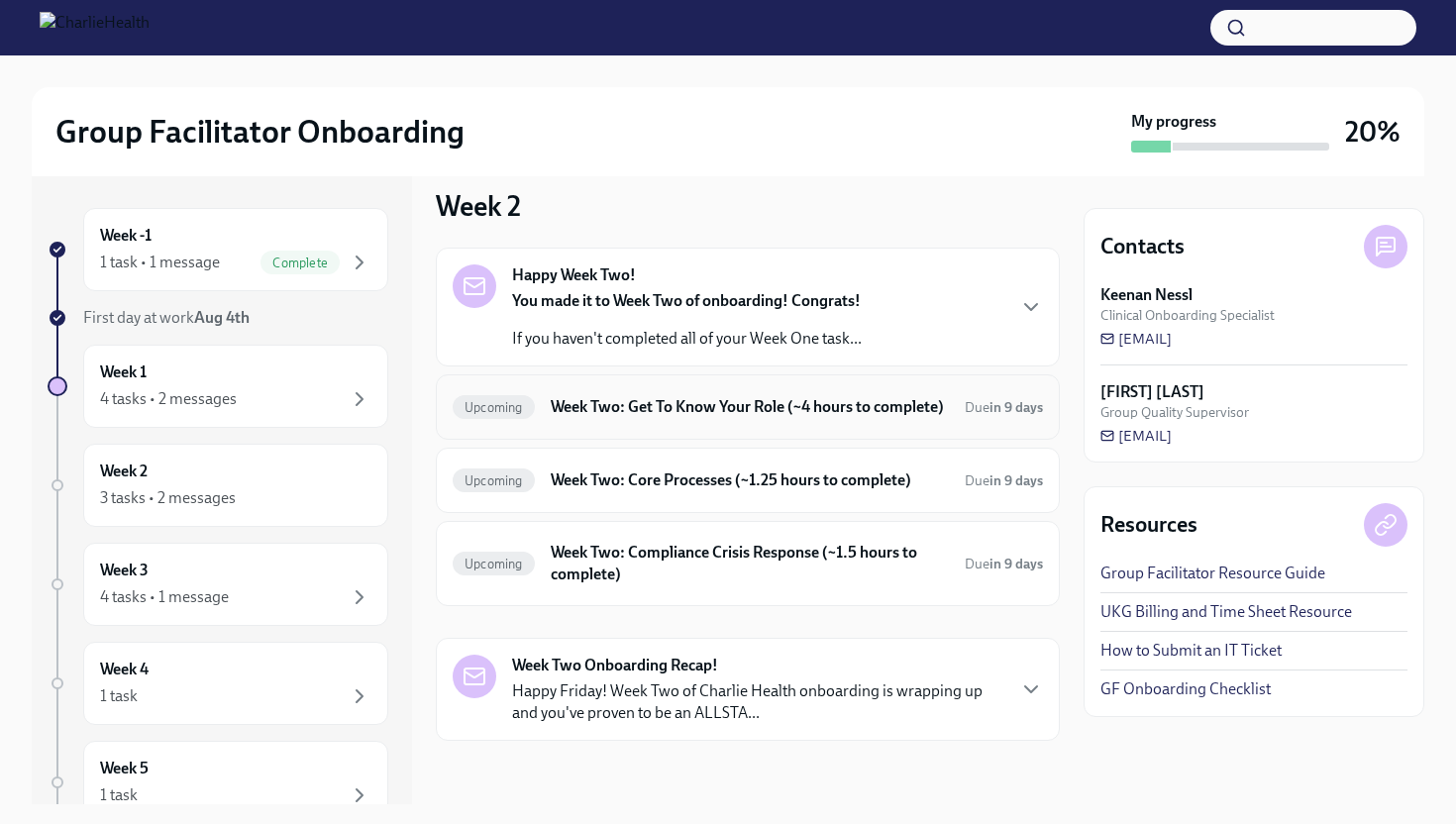 click on "Week Two: Get To Know Your Role (~4 hours to complete)" at bounding box center (750, 407) 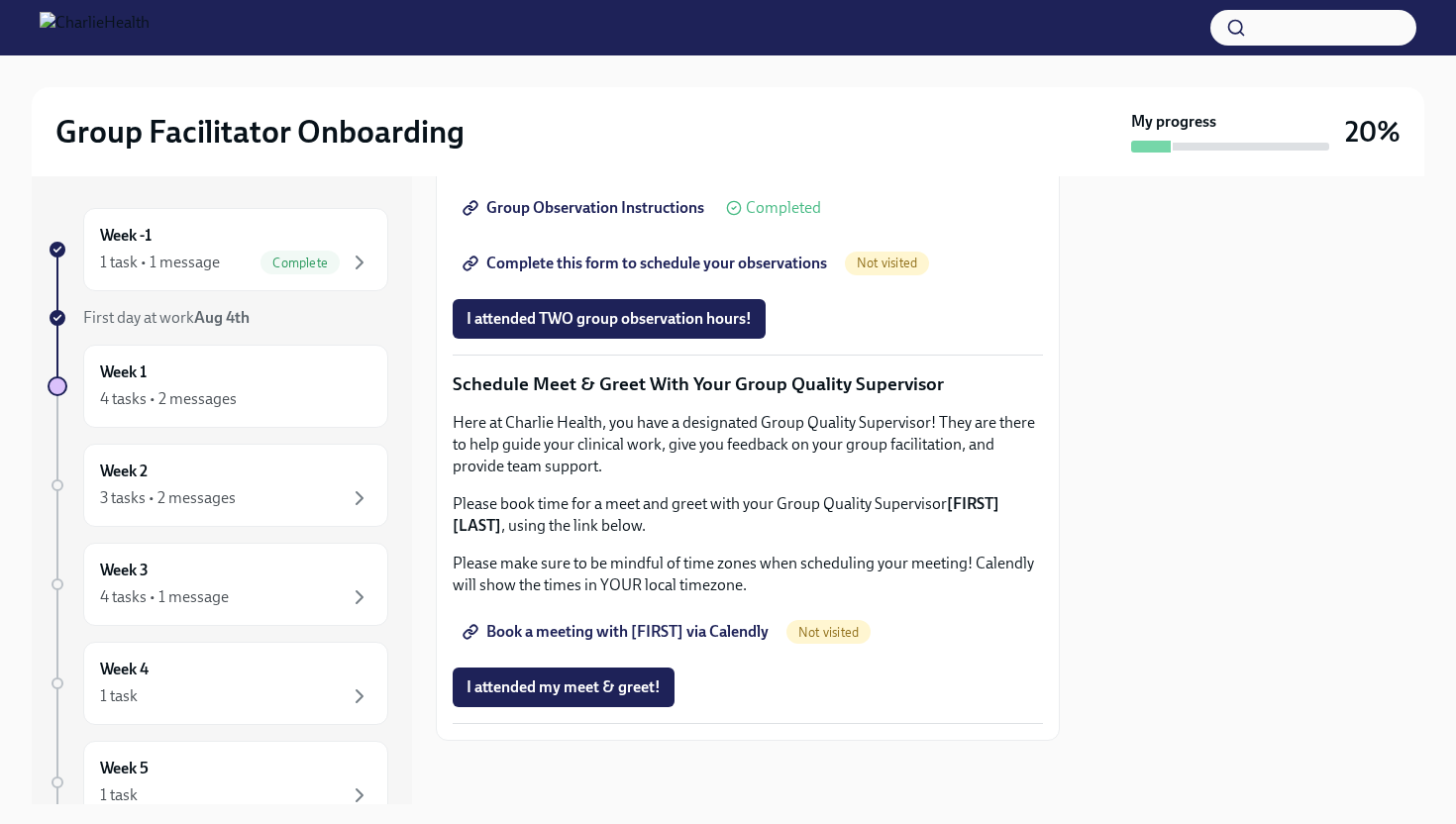 scroll, scrollTop: 1425, scrollLeft: 0, axis: vertical 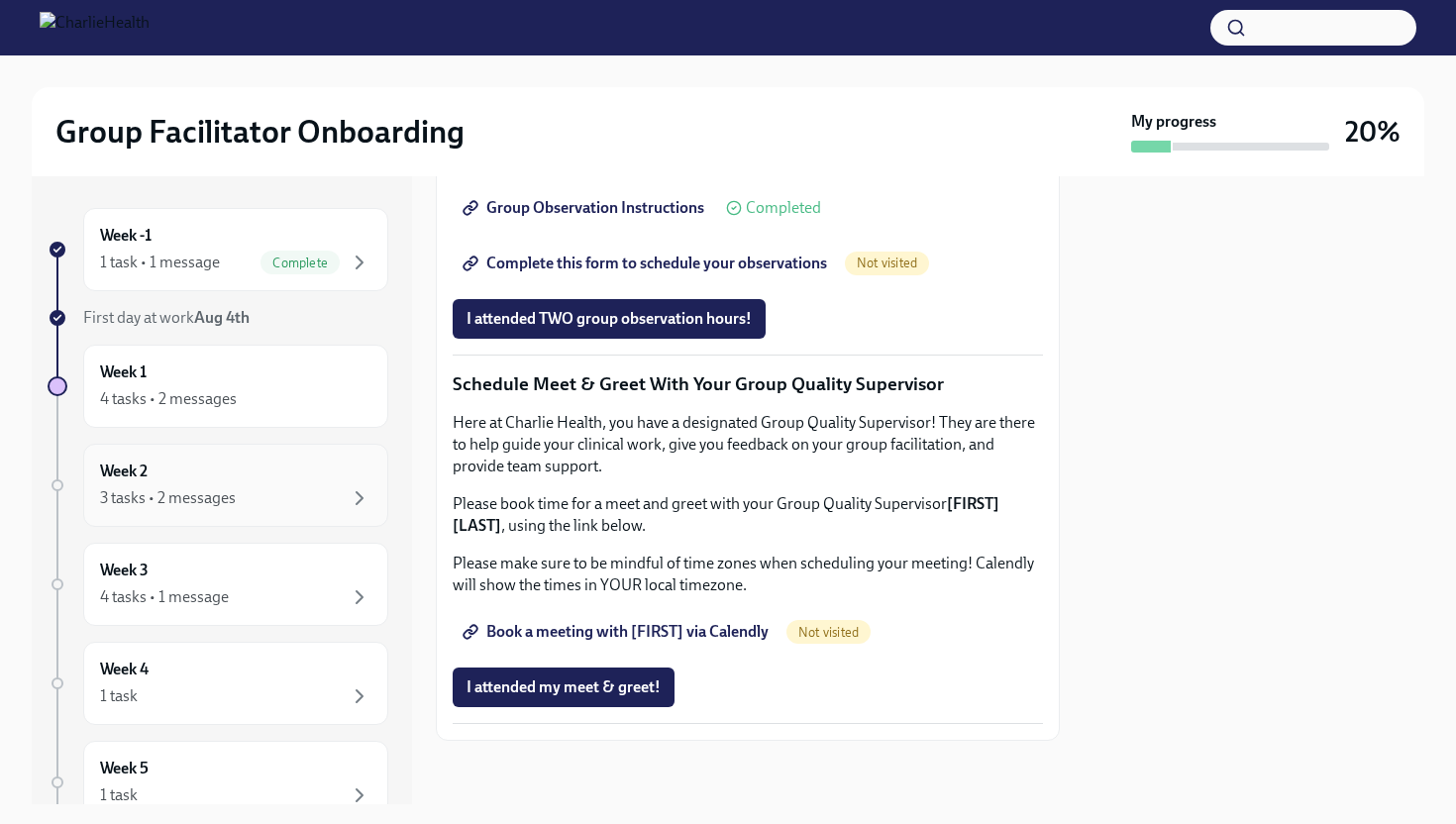 click on "3 tasks • 2 messages" at bounding box center [167, 498] 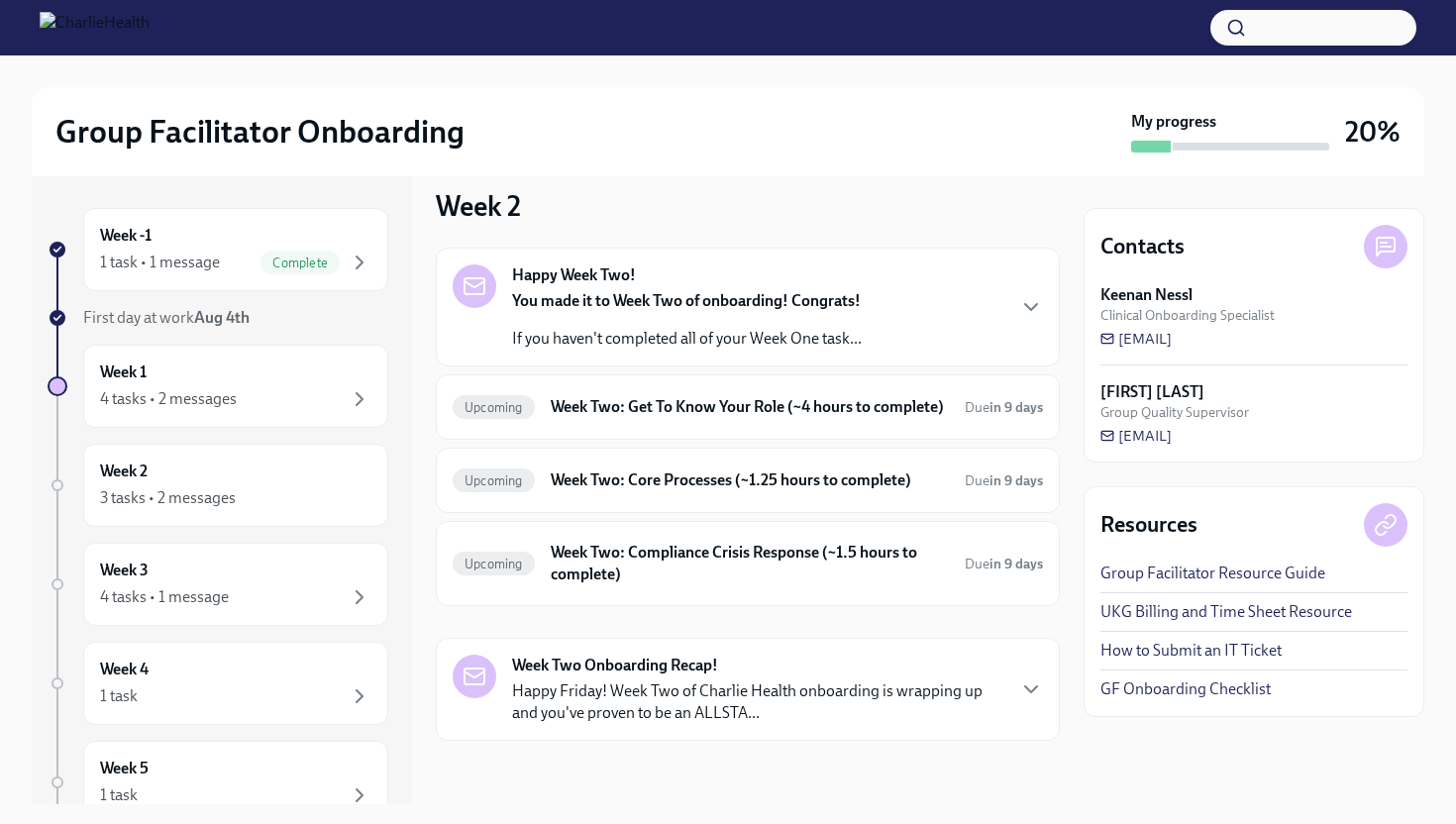 scroll, scrollTop: 40, scrollLeft: 0, axis: vertical 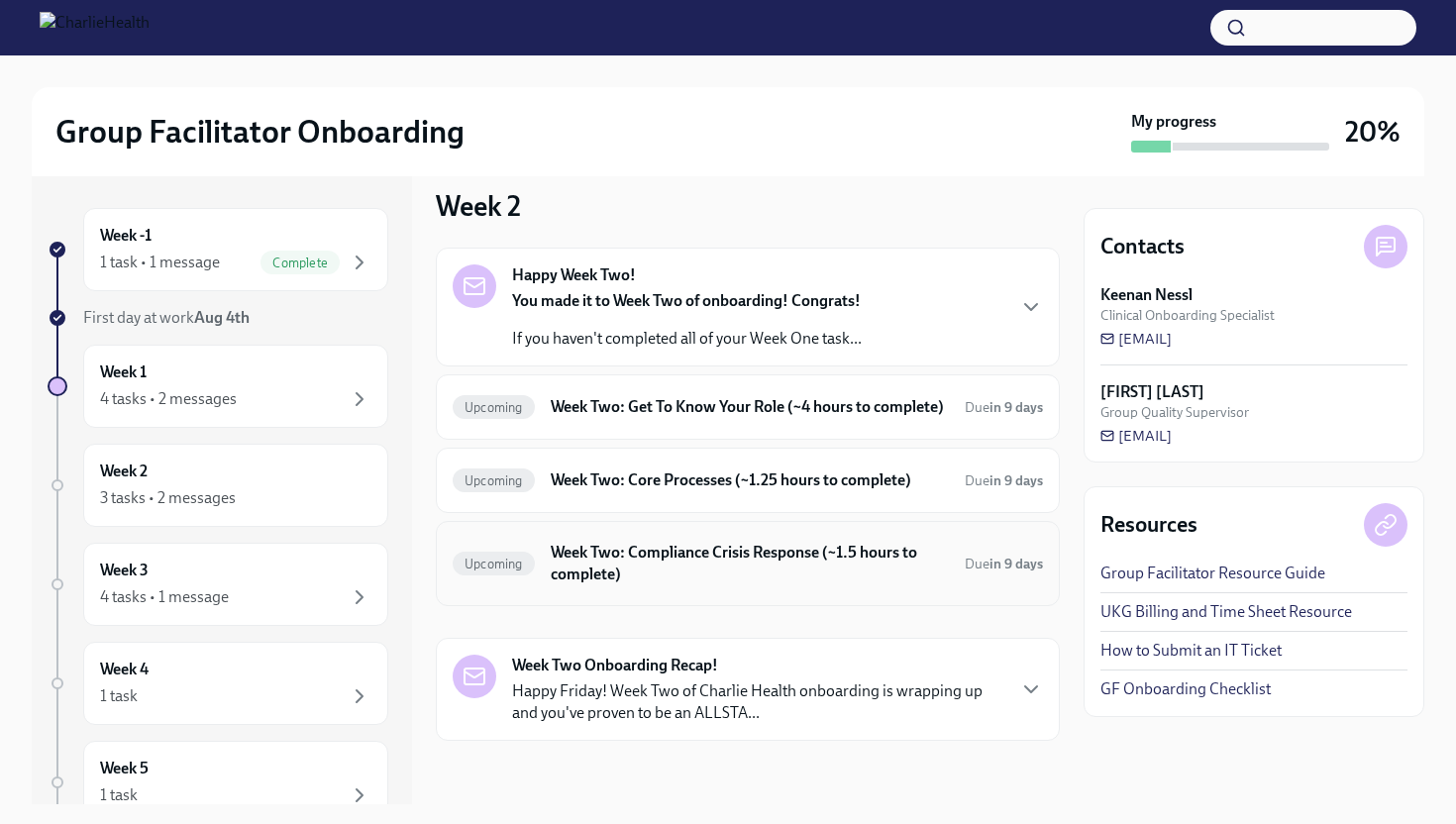 click on "Week Two: Compliance Crisis Response (~1.5 hours to complete)" at bounding box center (750, 564) 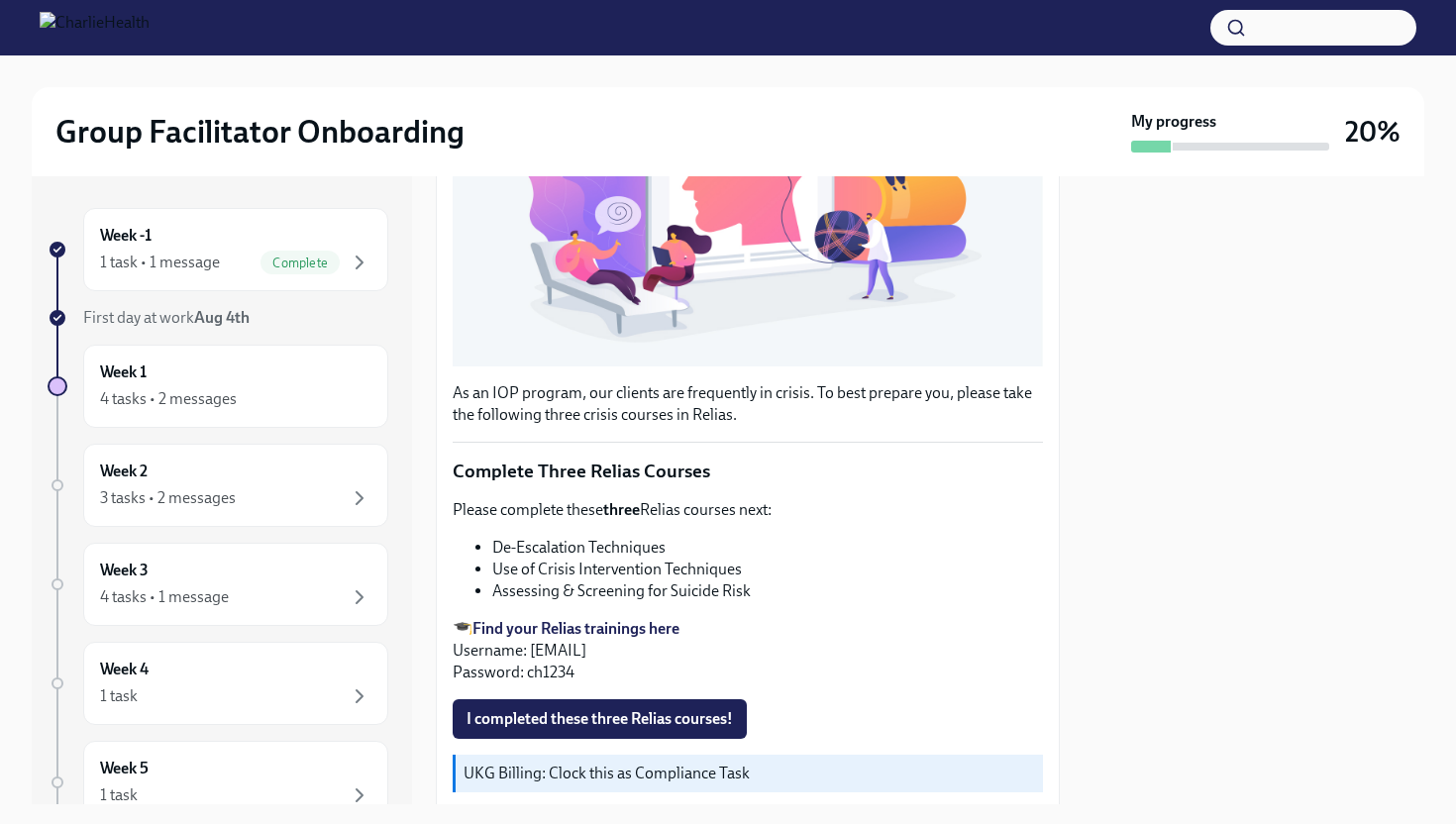 scroll, scrollTop: 540, scrollLeft: 0, axis: vertical 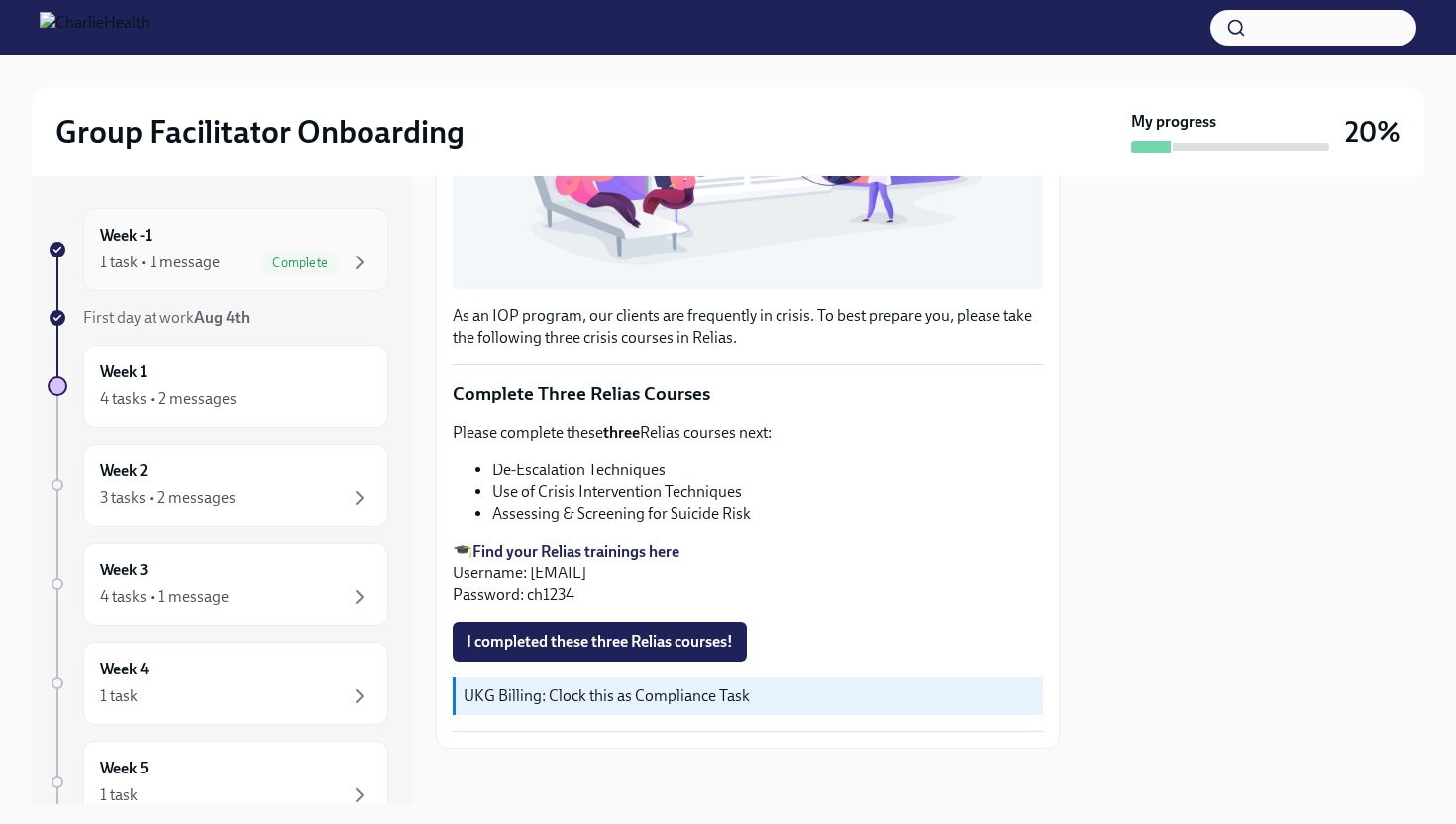 click on "1 task • 1 message" at bounding box center (159, 262) 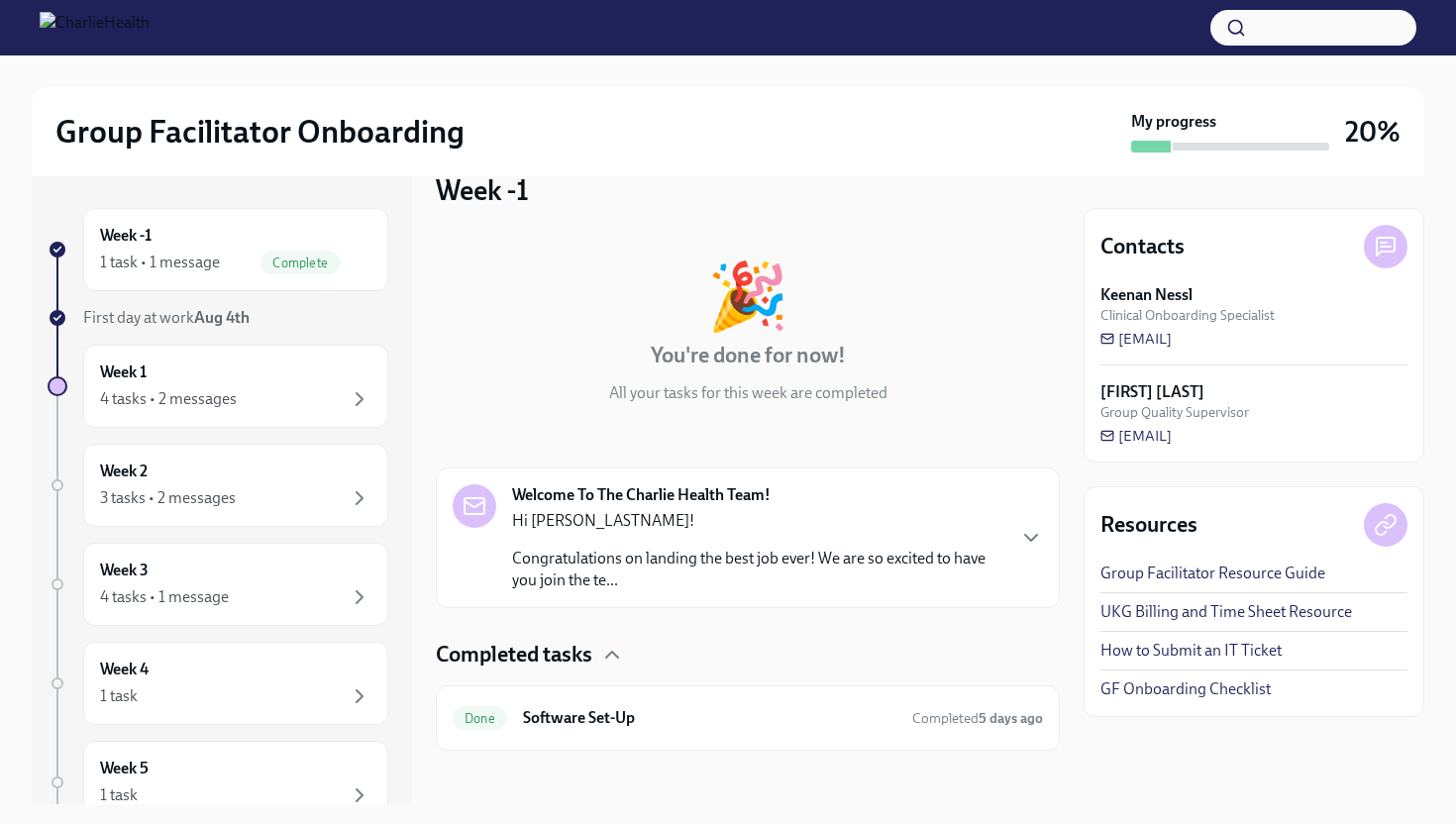 scroll, scrollTop: 46, scrollLeft: 0, axis: vertical 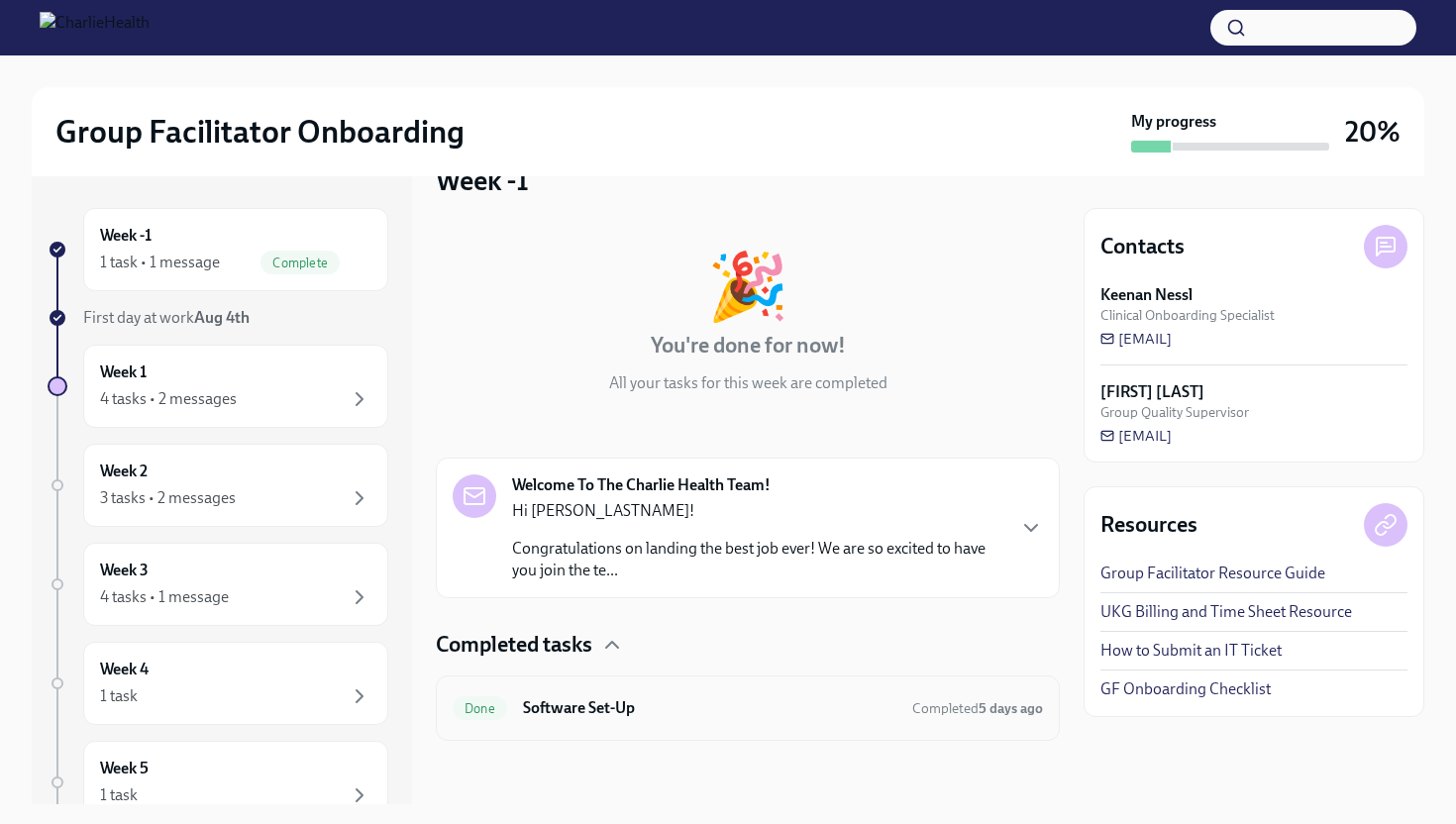 click on "Software Set-Up" at bounding box center [709, 708] 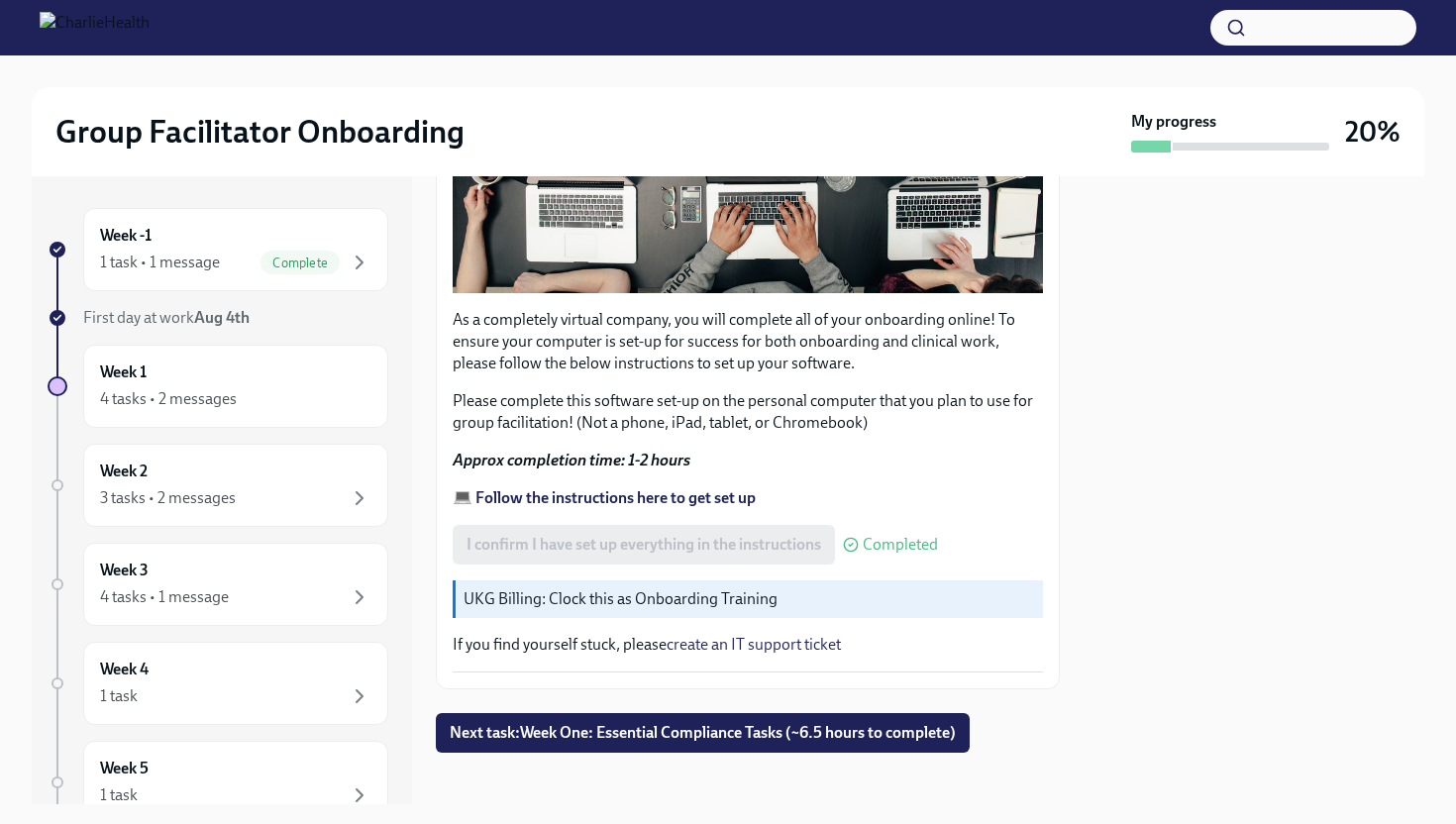 scroll, scrollTop: 526, scrollLeft: 0, axis: vertical 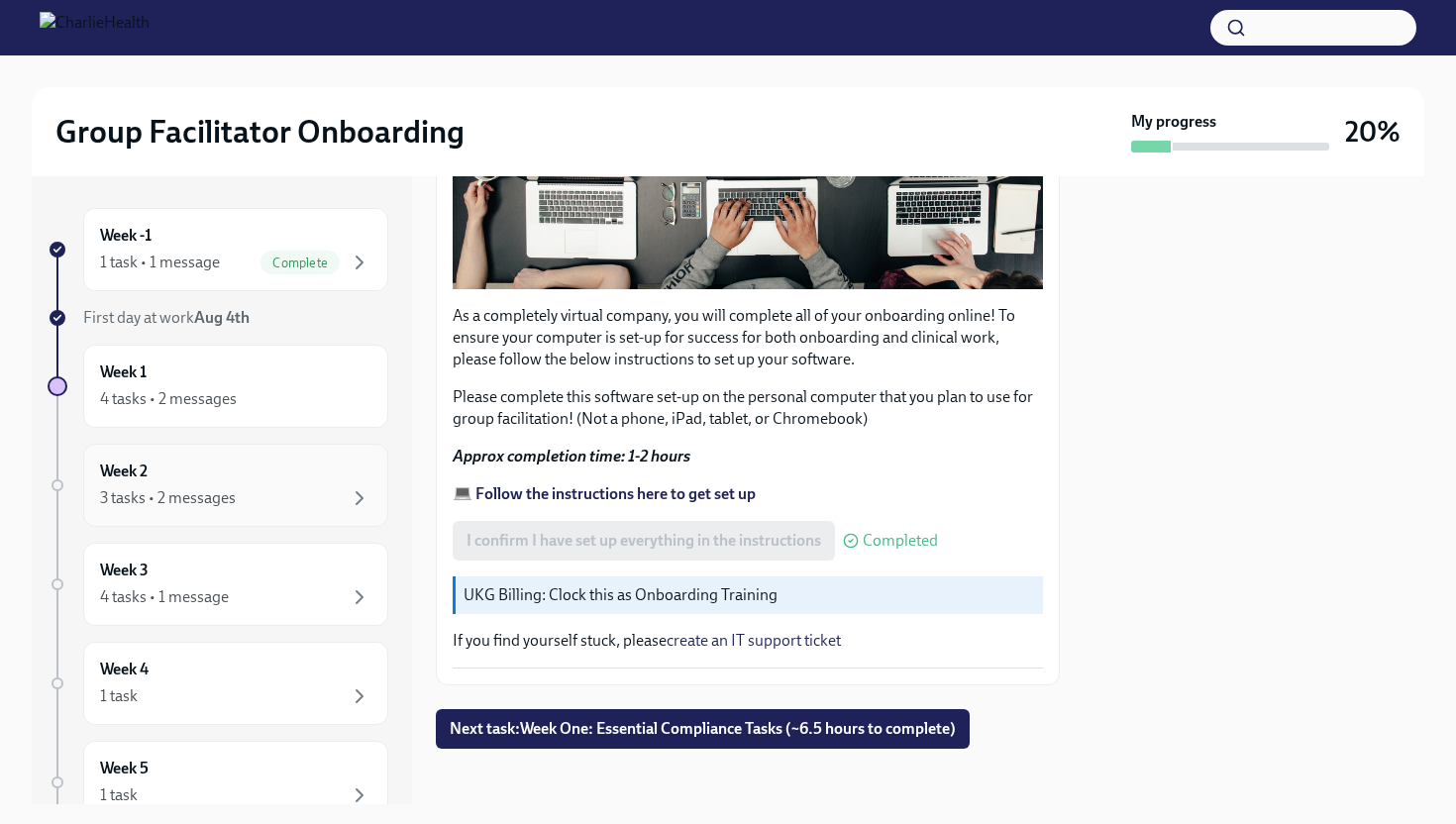 click on "Week 2 3 tasks • 2 messages" at bounding box center (236, 485) 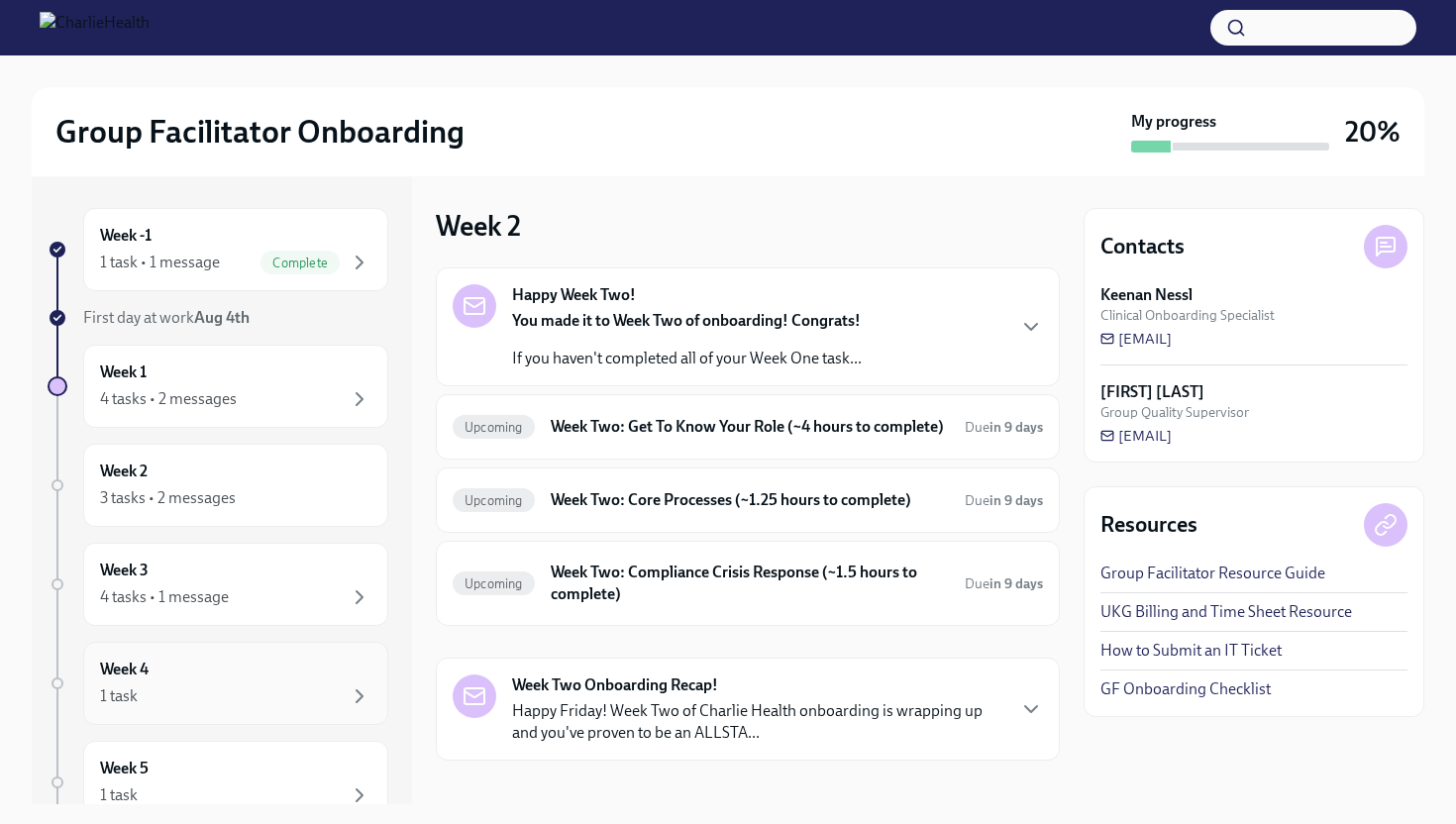 click on "Week 4 1 task" at bounding box center [236, 683] 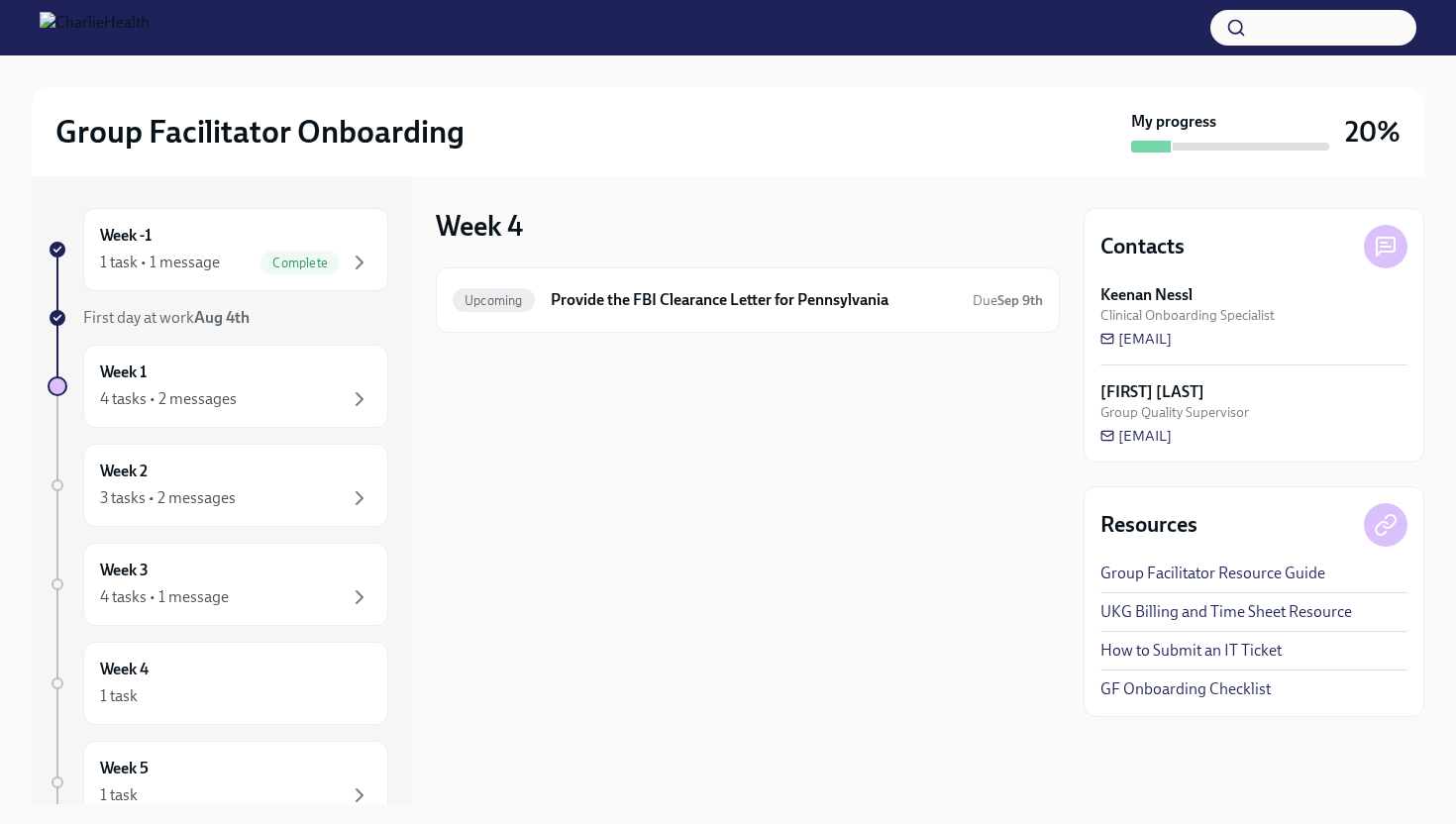 scroll, scrollTop: 0, scrollLeft: 0, axis: both 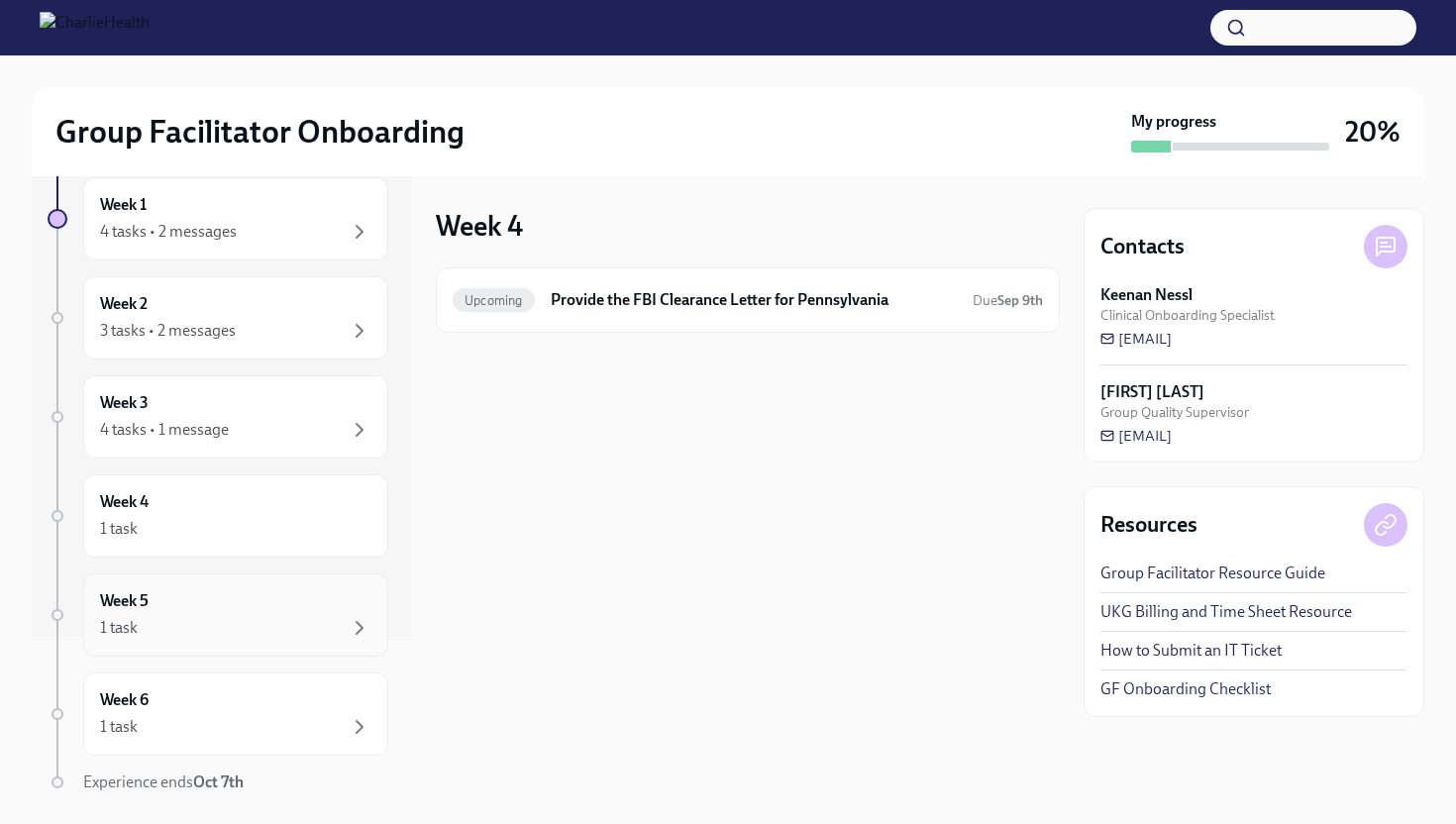 click on "1 task" at bounding box center [236, 628] 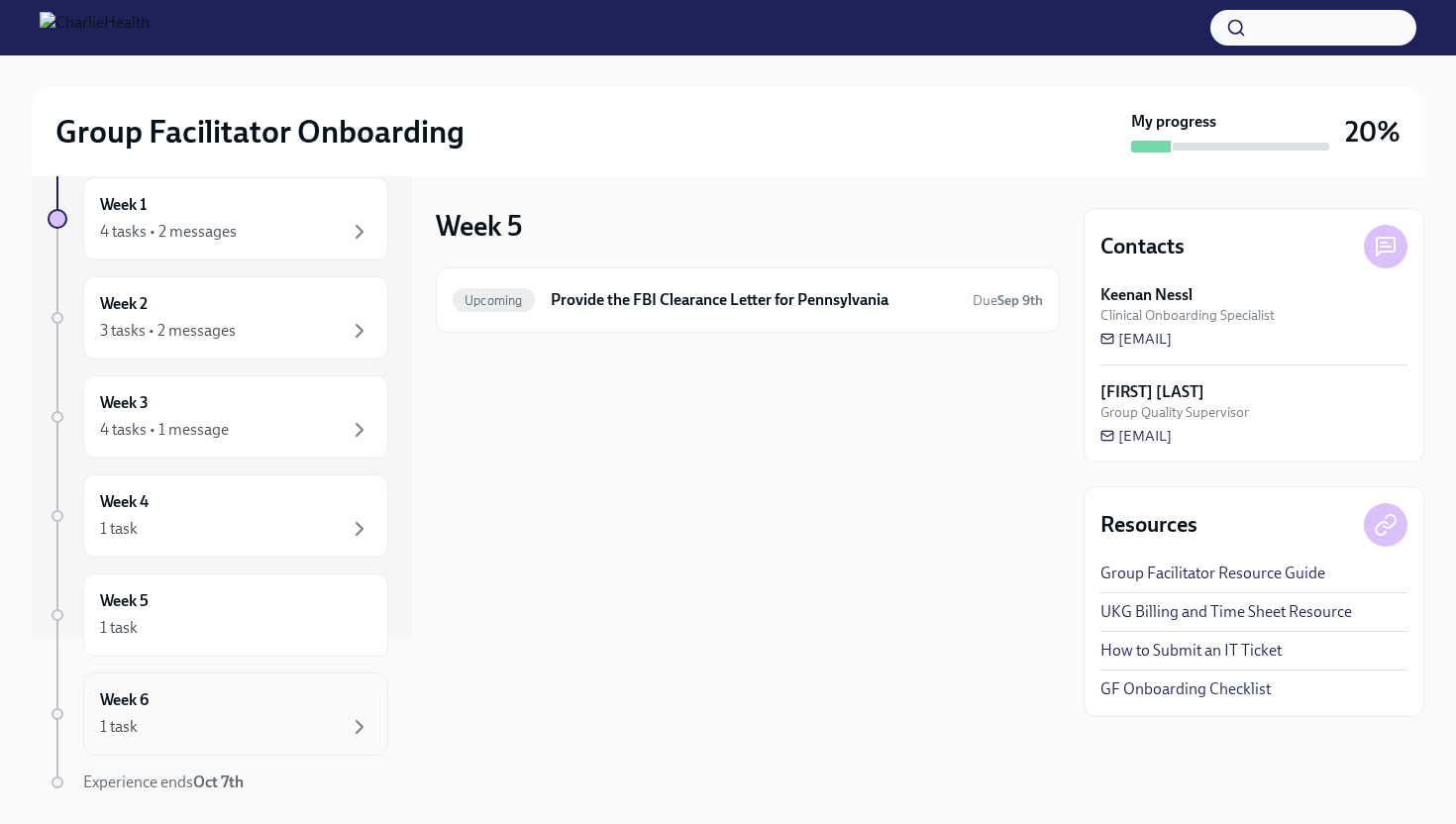 click on "1 task" at bounding box center [236, 727] 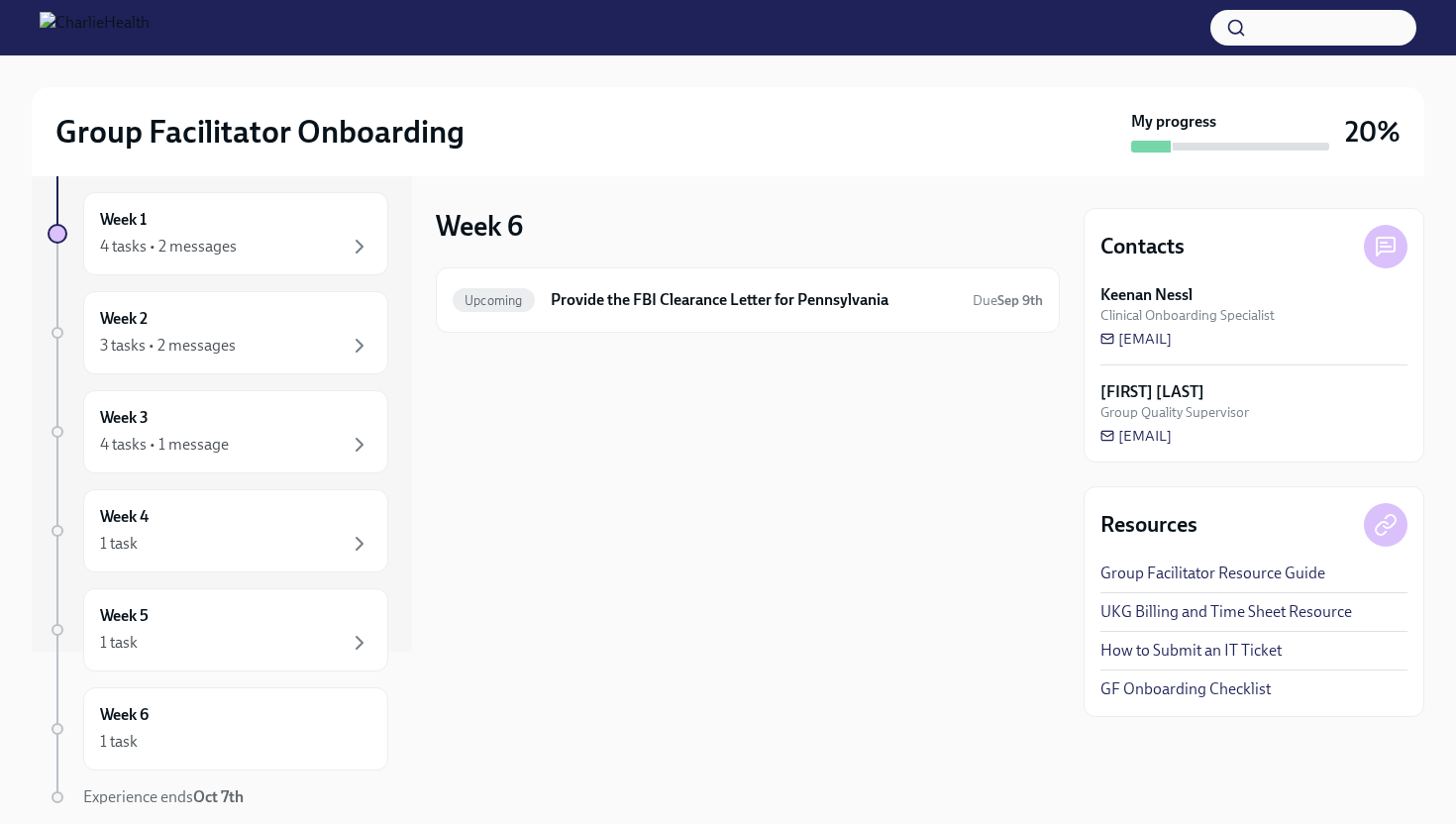 scroll, scrollTop: 0, scrollLeft: 0, axis: both 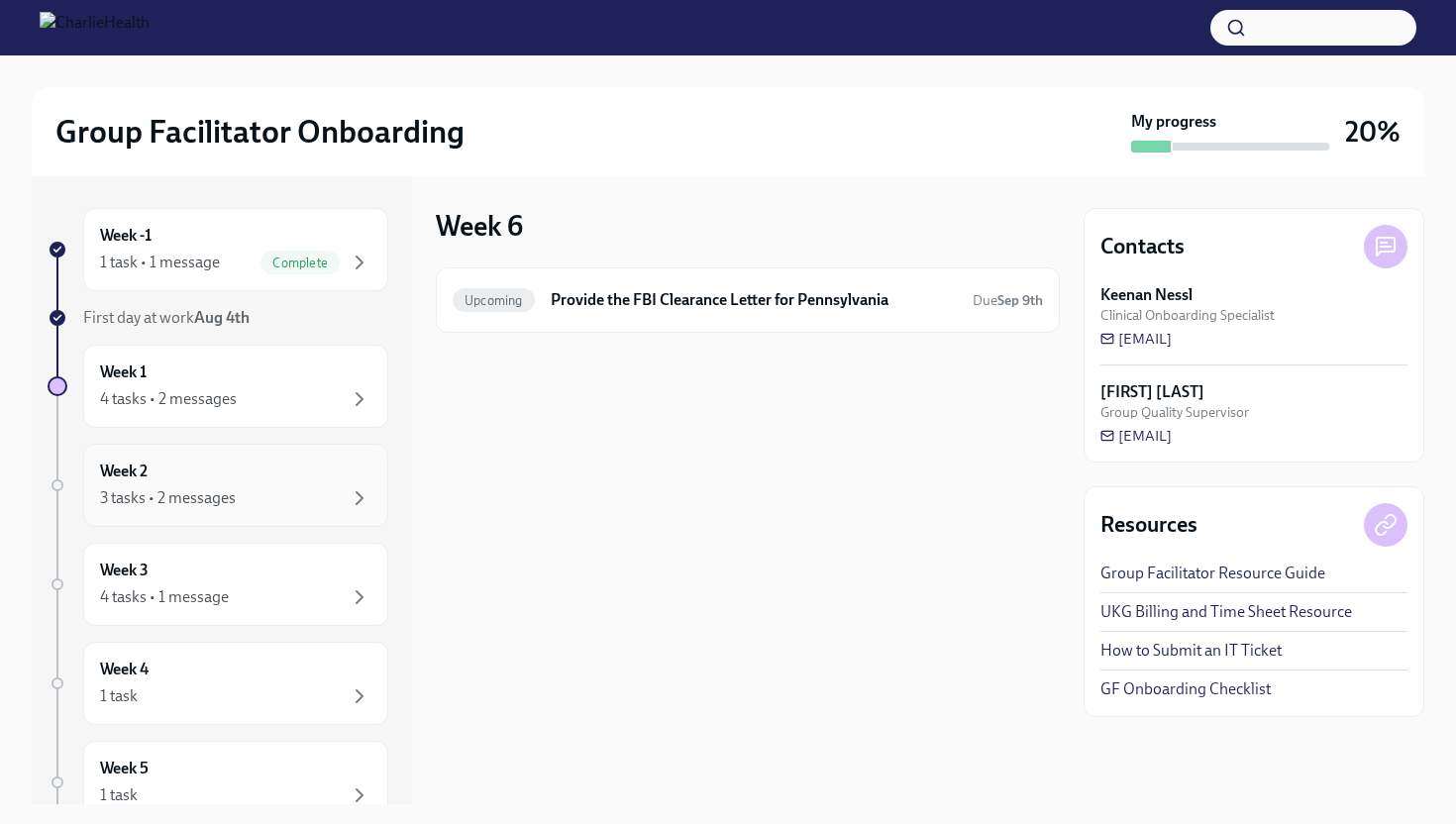 click on "3 tasks • 2 messages" at bounding box center [236, 498] 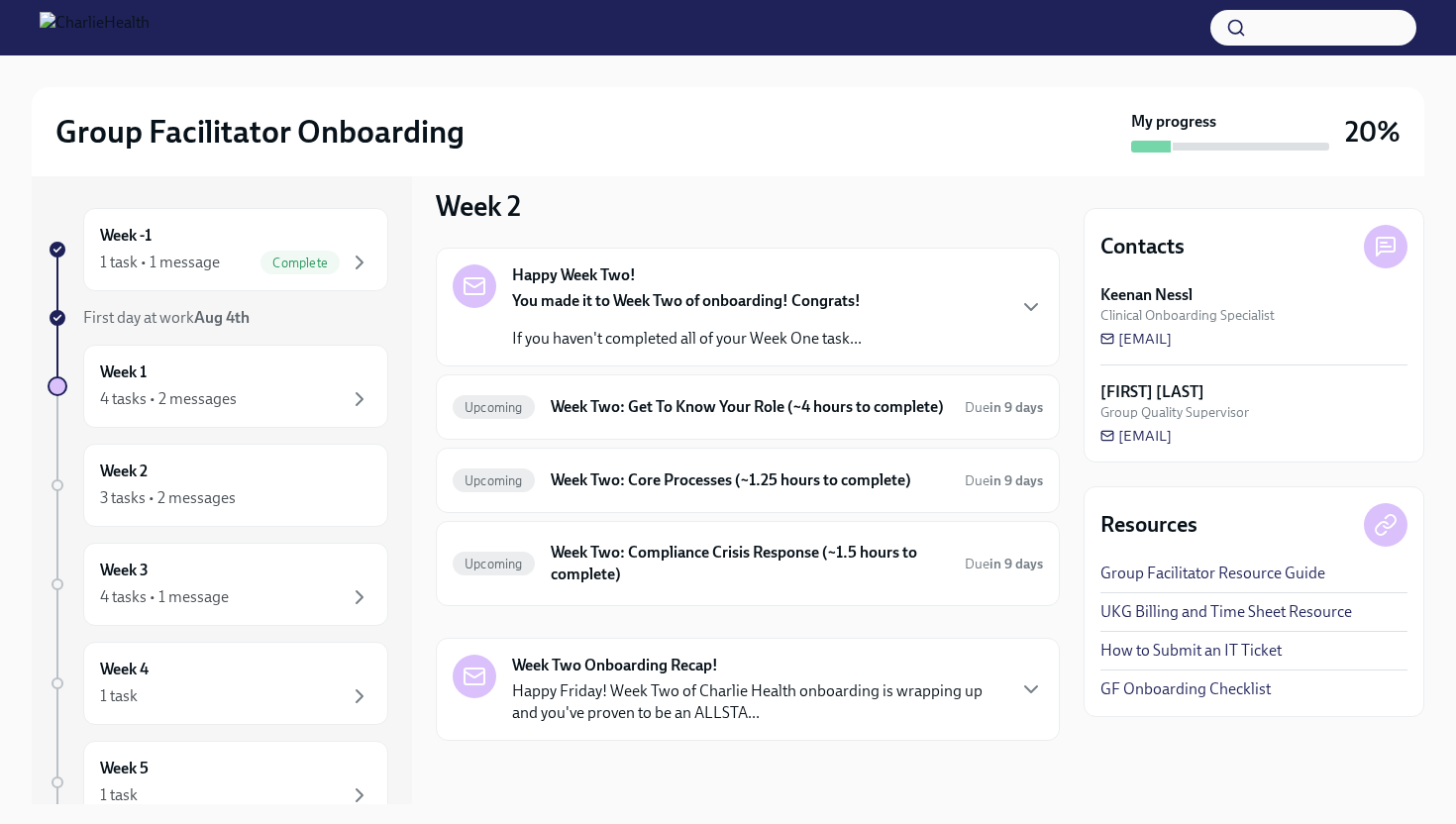 scroll, scrollTop: 40, scrollLeft: 0, axis: vertical 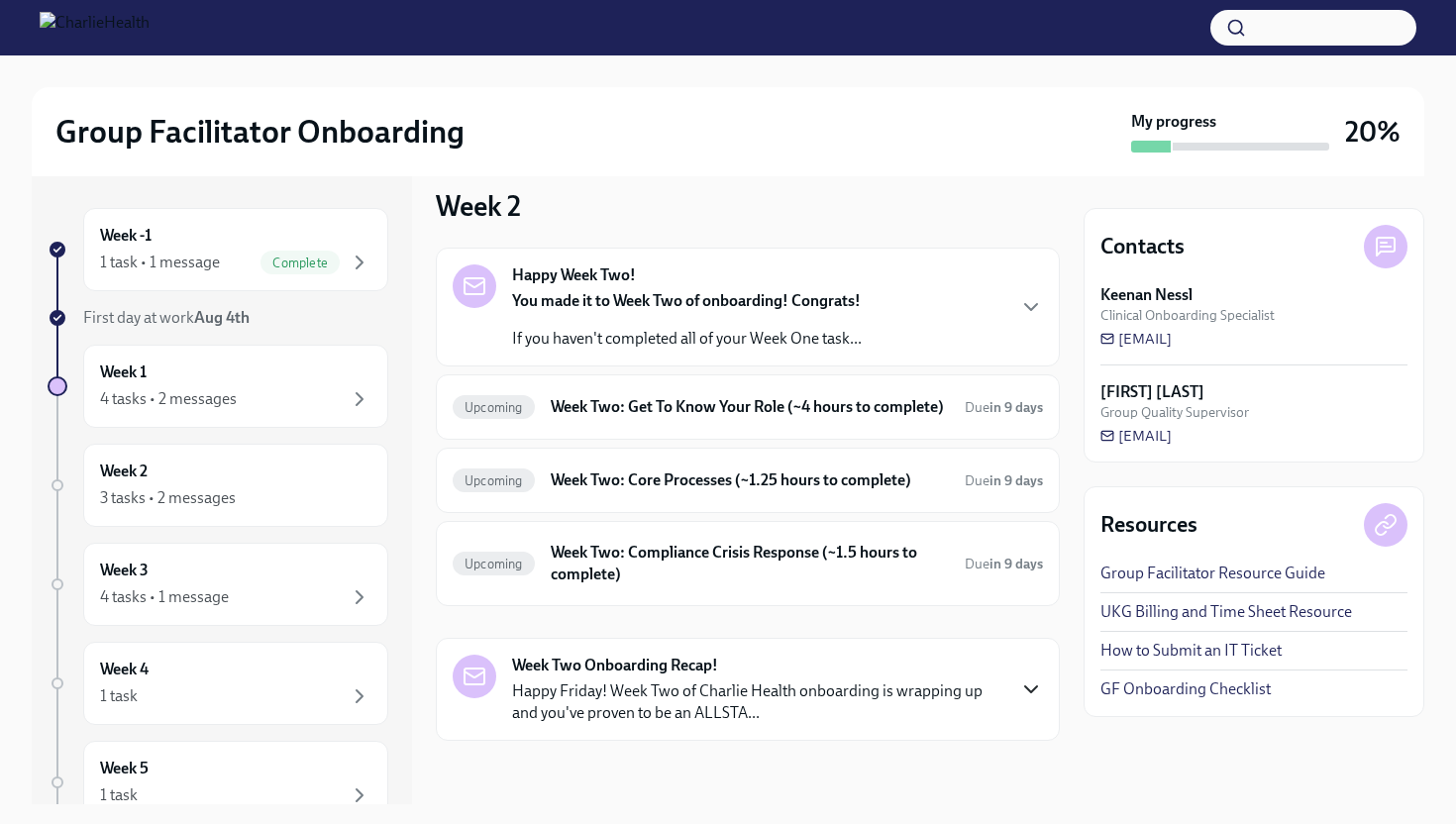 click 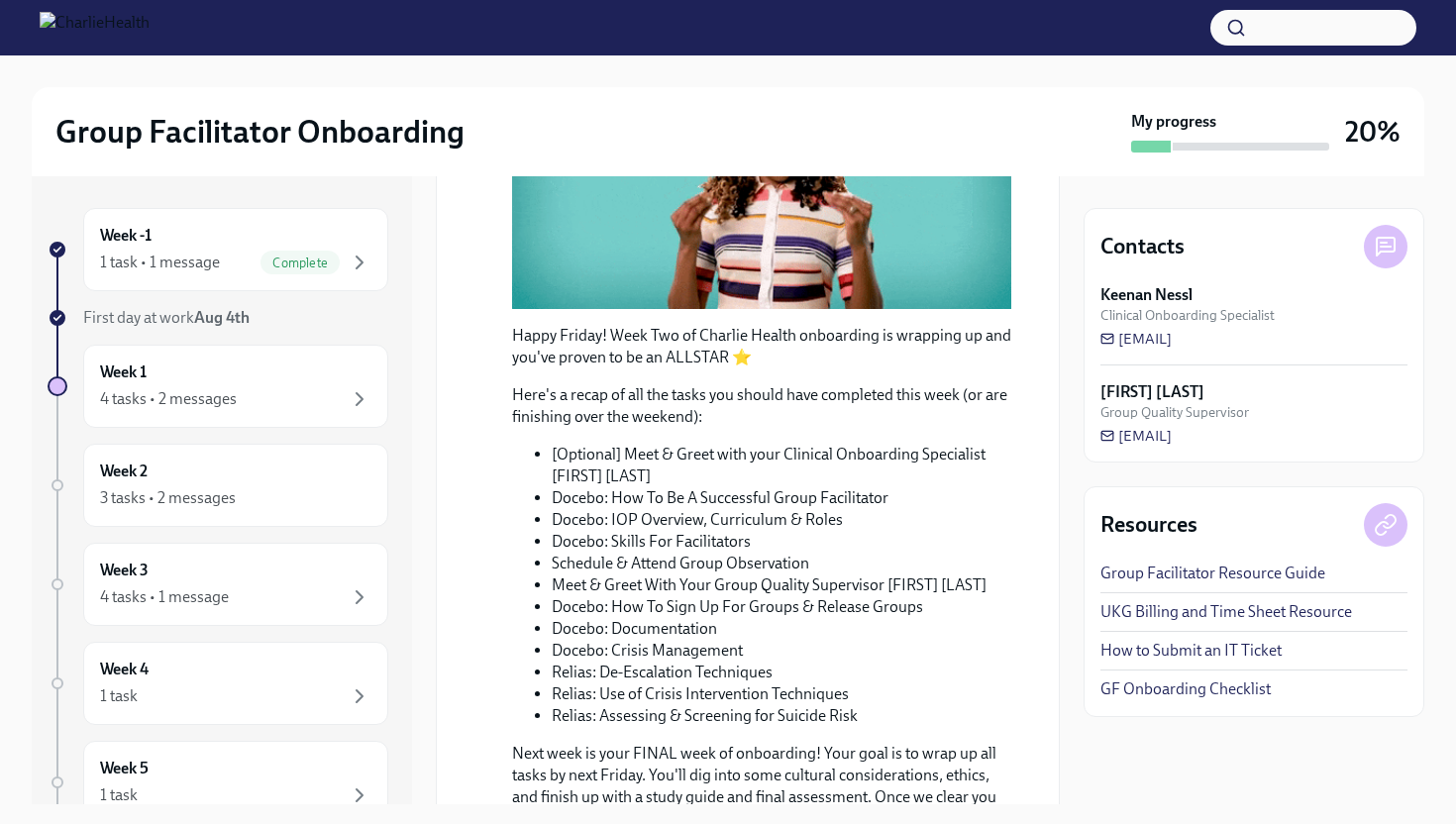 scroll, scrollTop: 752, scrollLeft: 0, axis: vertical 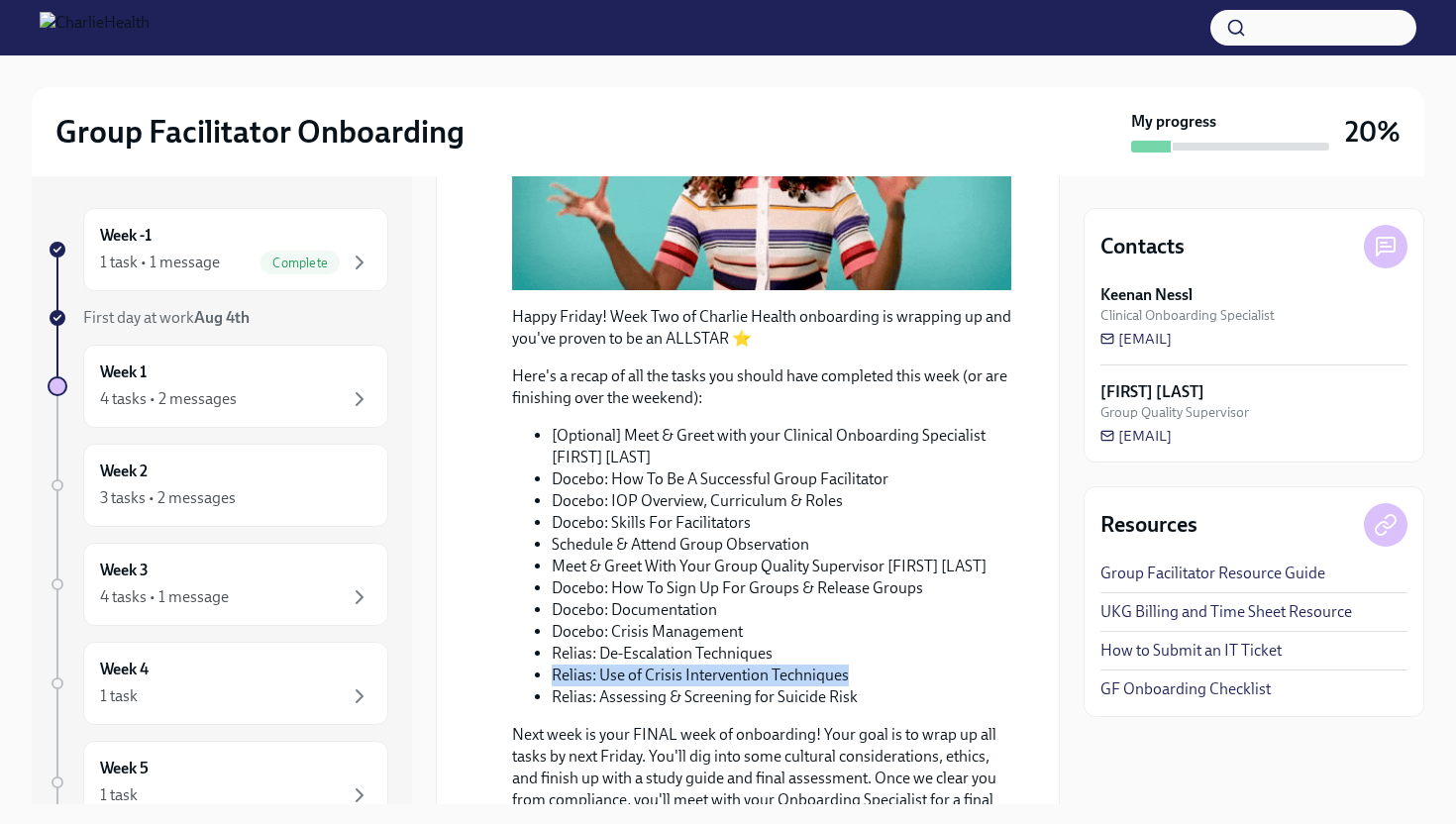 drag, startPoint x: 1039, startPoint y: 687, endPoint x: 1039, endPoint y: 711, distance: 24 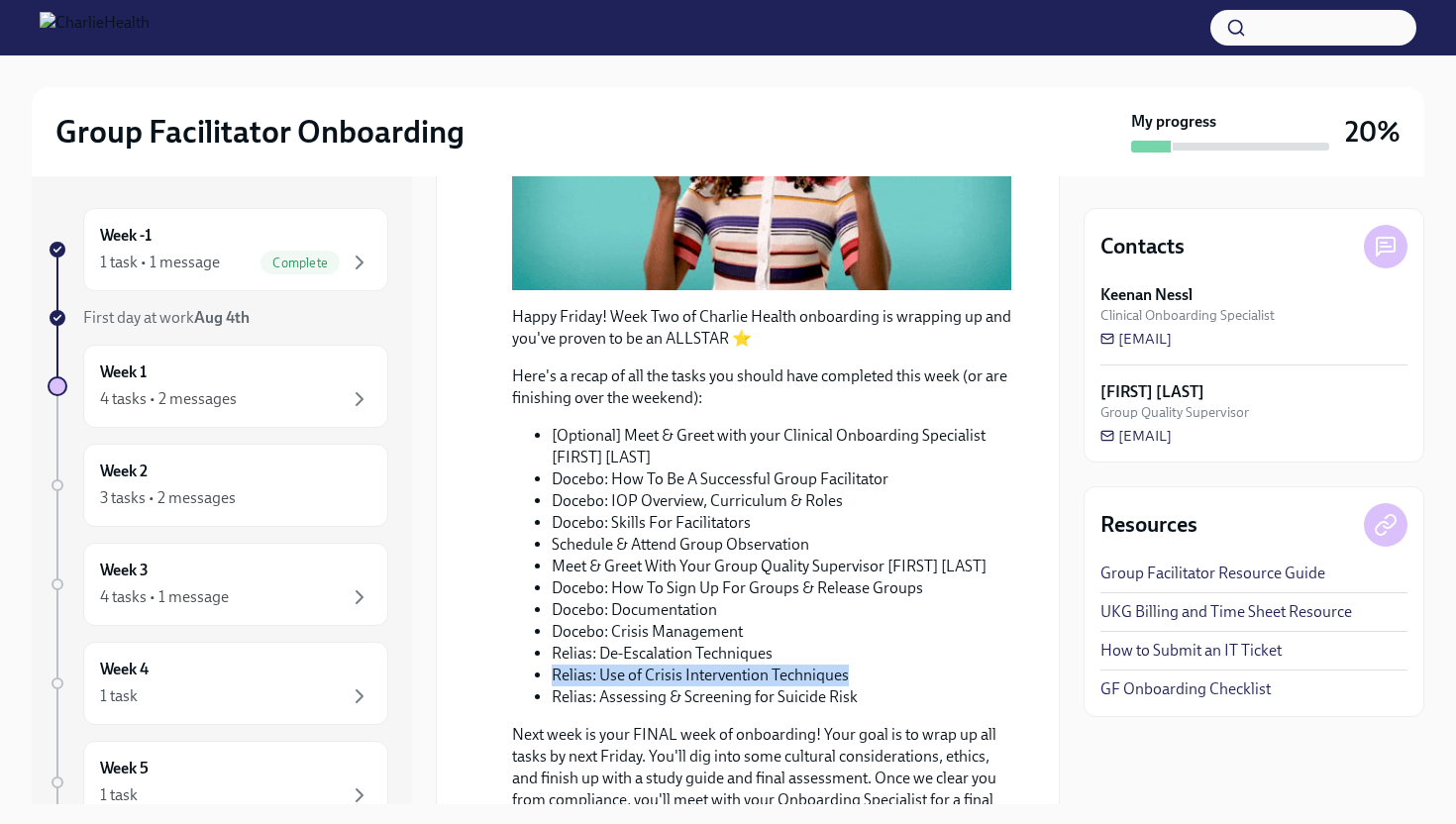 click on "Week Two Onboarding Recap! August 15th Happy Friday! Week Two of [COMPANY] onboarding is wrapping up and you've proven to be an ALLSTAR ⭐
Here's a recap of all the tasks you should have completed this week (or are finishing over the weekend):
[Optional] Meet & Greet with your Clinical Onboarding Specialist [FIRST] [LAST]
Docebo: How To Be A Successful Group Facilitator
Docebo: IOP Overview, Curriculum & Roles
Docebo: Skills For Facilitators
Schedule & Attend Group Observation
Meet & Greet With Your Group Quality Supervisor [FIRST] [LAST]
Docebo: How To Sign Up For Groups & Release Groups
Docebo: Documentation
Docebo: Crisis Management
Relias: De-Escalation Techniques
Relias: Use of Crisis Intervention Techniques
Relias: Assessing & Screening for Suicide Risk
As always, please reach out to your Onboarding Specialist [FIRST] [LAST] if you have any questions or concerns!" at bounding box center [748, 407] 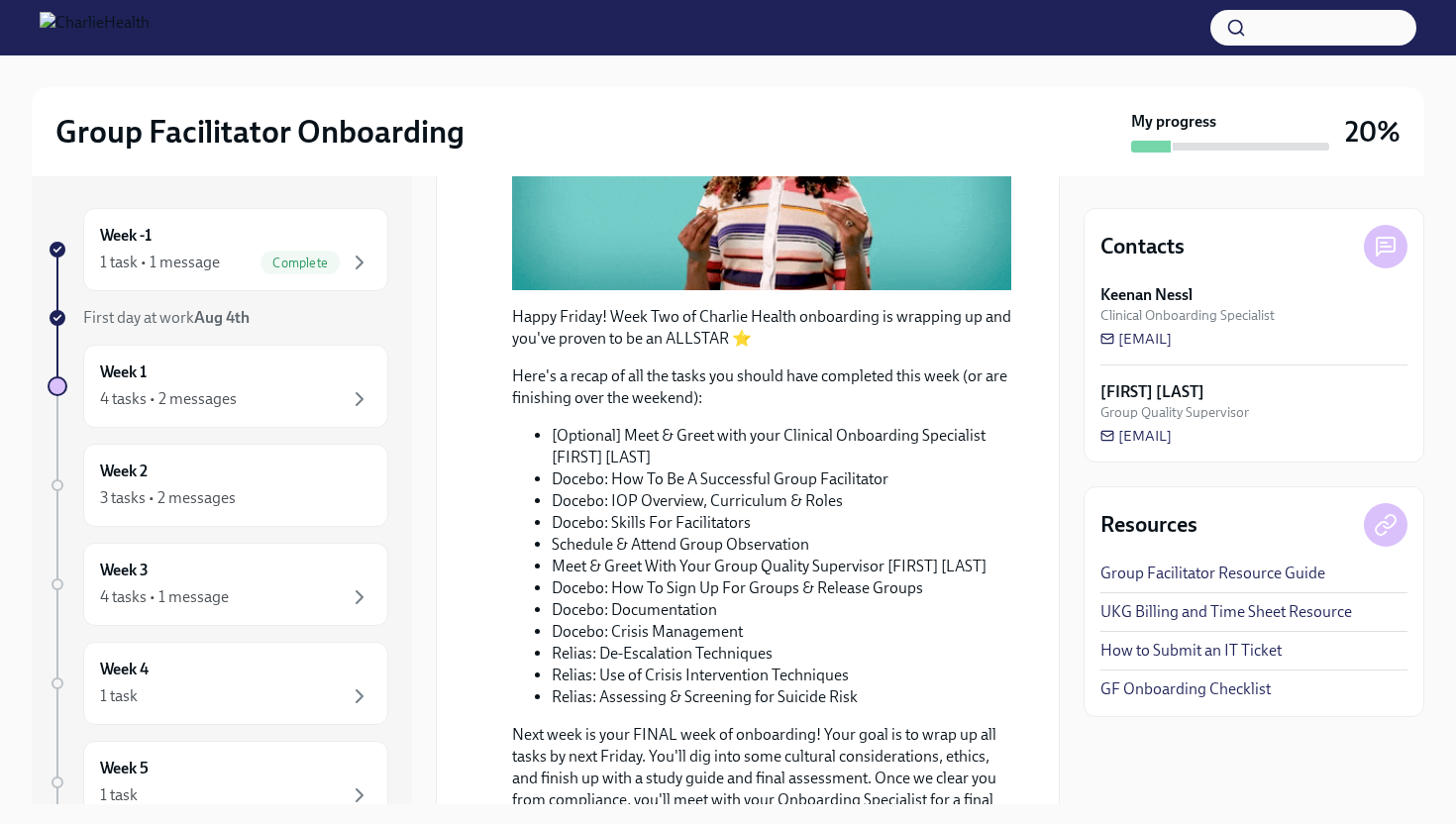 drag, startPoint x: 594, startPoint y: 5, endPoint x: 586, endPoint y: 93, distance: 88.362888 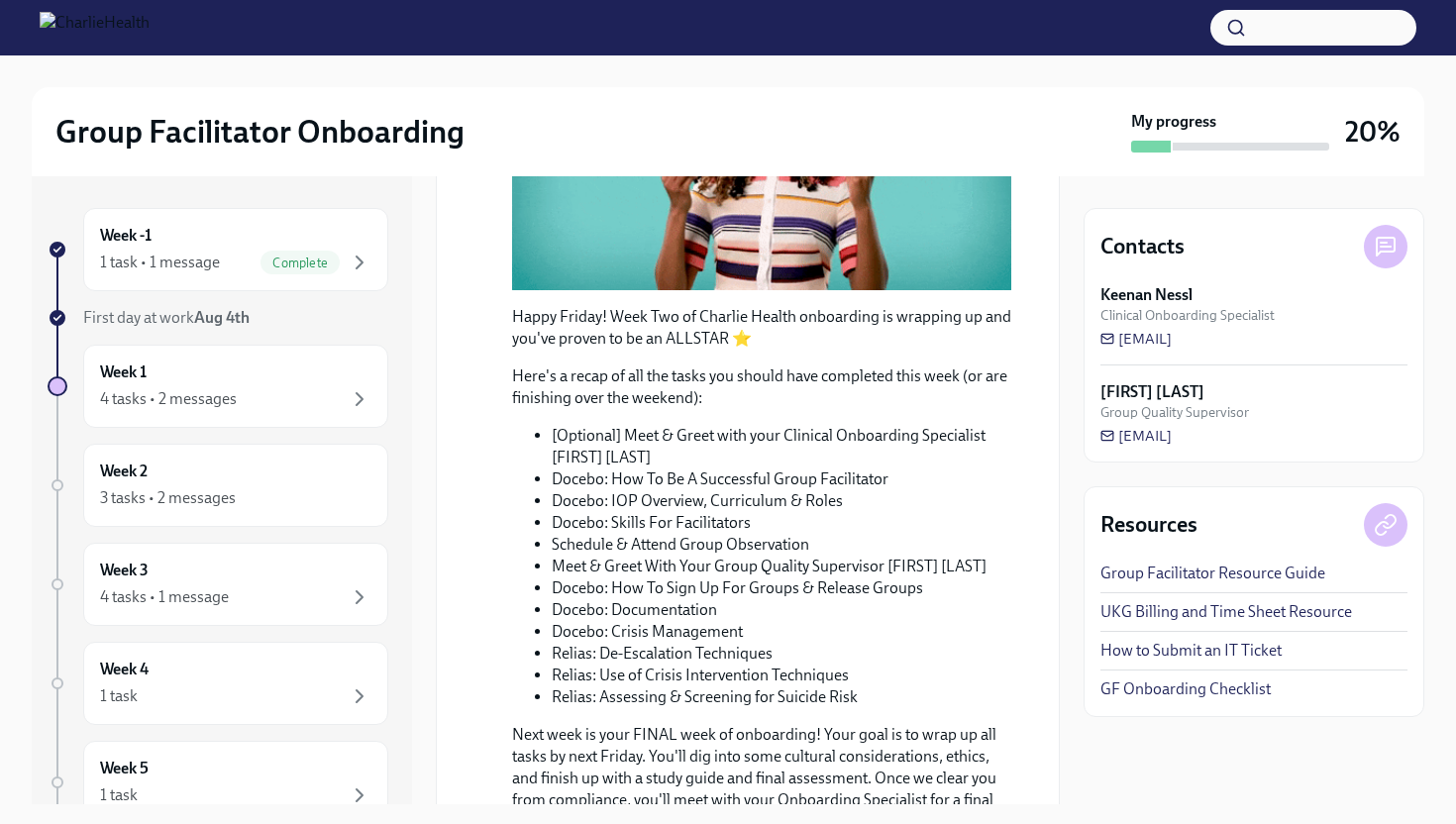 click on "Group Facilitator Onboarding My progress 20% Week -1 1 task • 1 message Complete First day at work  August 4th Week 1 4 tasks • 2 messages Week 2 3 tasks • 2 messages Week 3 4 tasks • 1 message Week 4 1 task Week 5 1 task Week 6 1 task Experience ends  October 7th Week 2 Happy Week Two! You made it to Week Two of onboarding! Congrats!
If you haven't completed all of your Week One task... Upcoming Week Two: Get To Know Your Role (~4 hours to complete) Due  in 9 days Upcoming Week Two: Core Processes (~1.25 hours to complete) Due  in 9 days Upcoming Week Two: Compliance Crisis Response (~1.5 hours to complete) Due  in 9 days Week Two Onboarding Recap! August 15th Happy Friday! Week Two of [COMPANY] onboarding is wrapping up and you've proven to be an ALLSTAR ⭐
Here's a recap of all the tasks you should have completed this week (or are finishing over the weekend):
[Optional] Meet & Greet with your Clinical Onboarding Specialist [FIRST] [LAST]
Docebo: How To Be A Successful Group Facilitator" at bounding box center (728, 402) 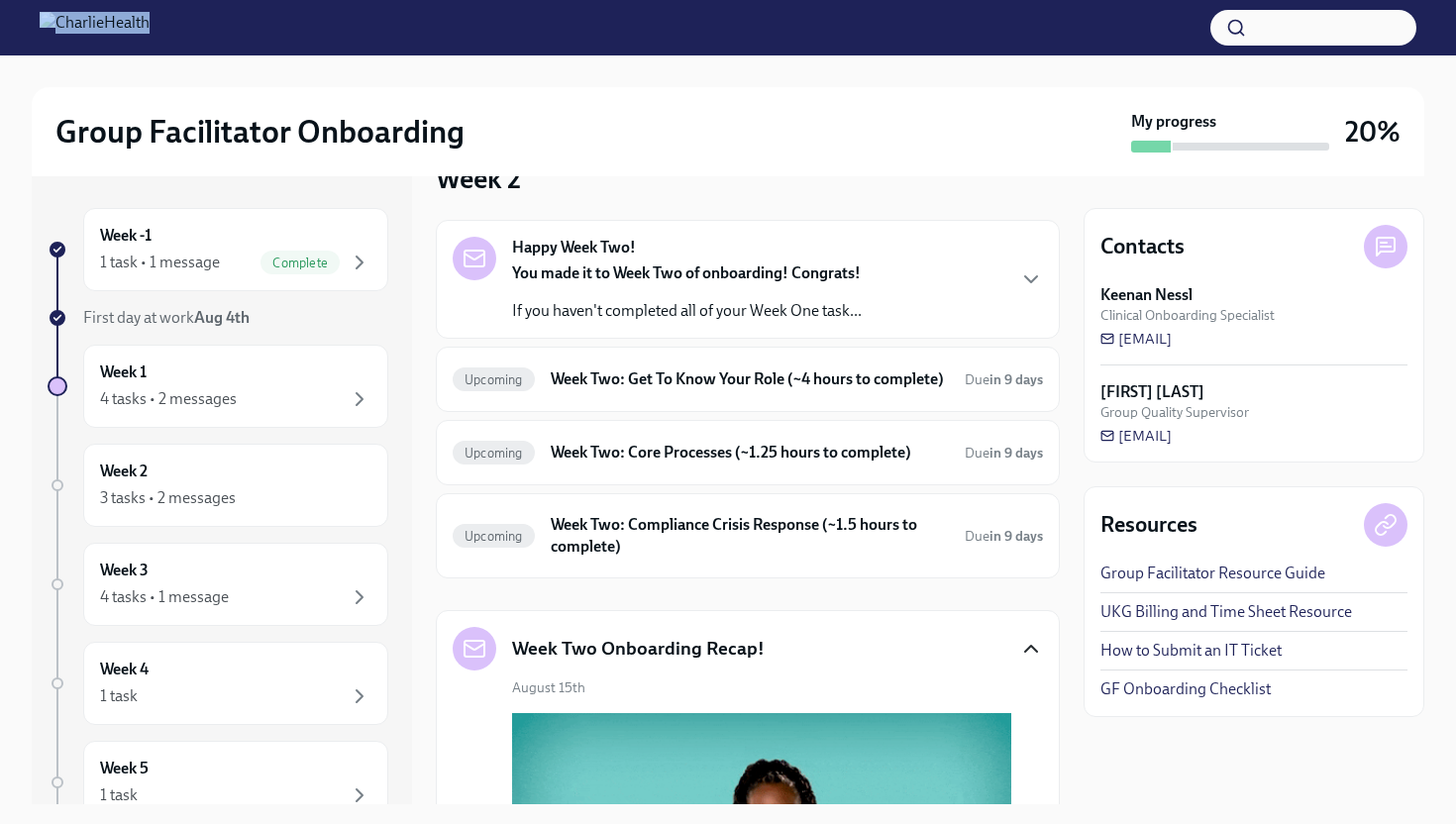 scroll, scrollTop: 23, scrollLeft: 0, axis: vertical 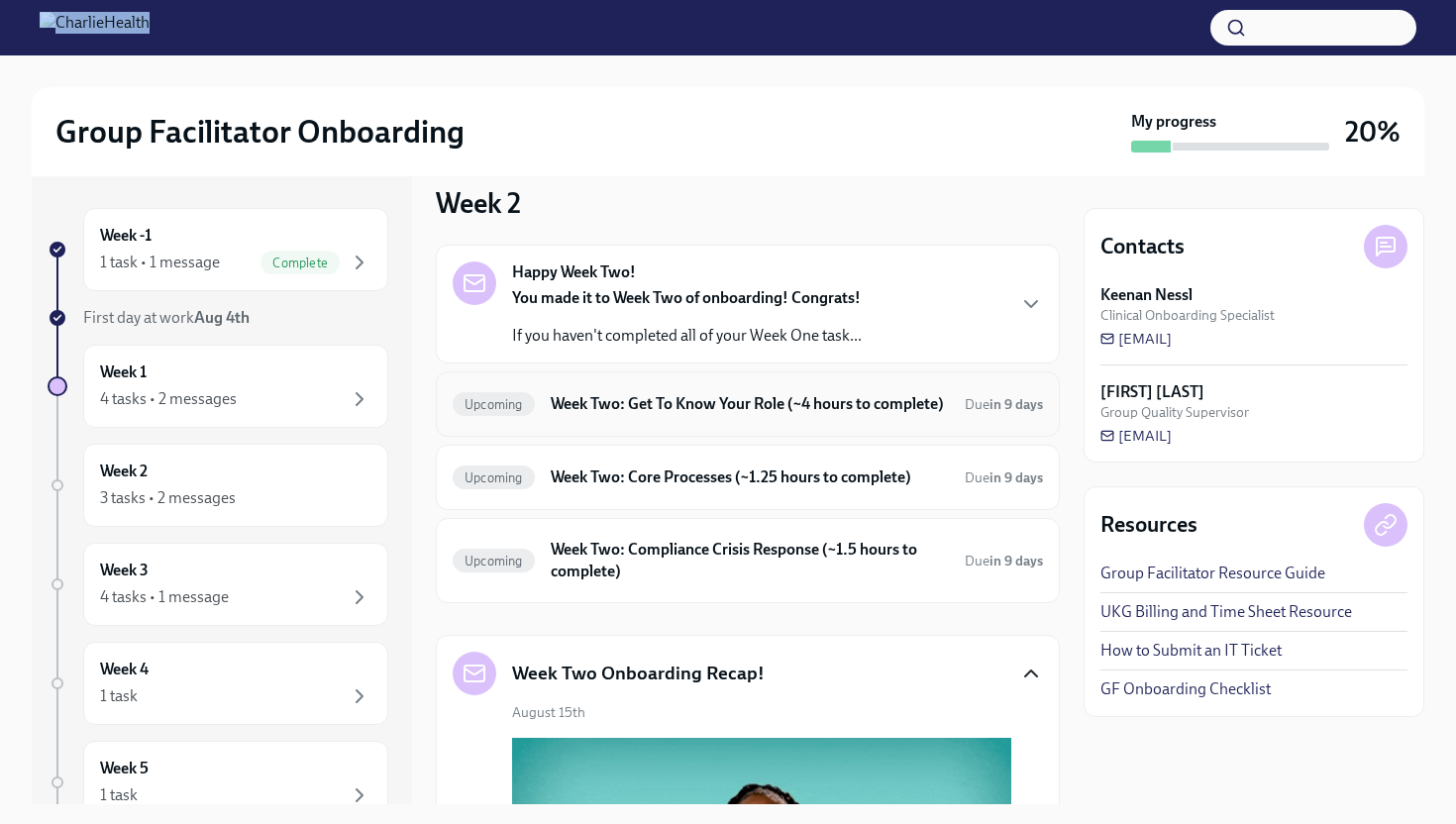 click on "Week Two: Get To Know Your Role (~4 hours to complete)" at bounding box center (750, 404) 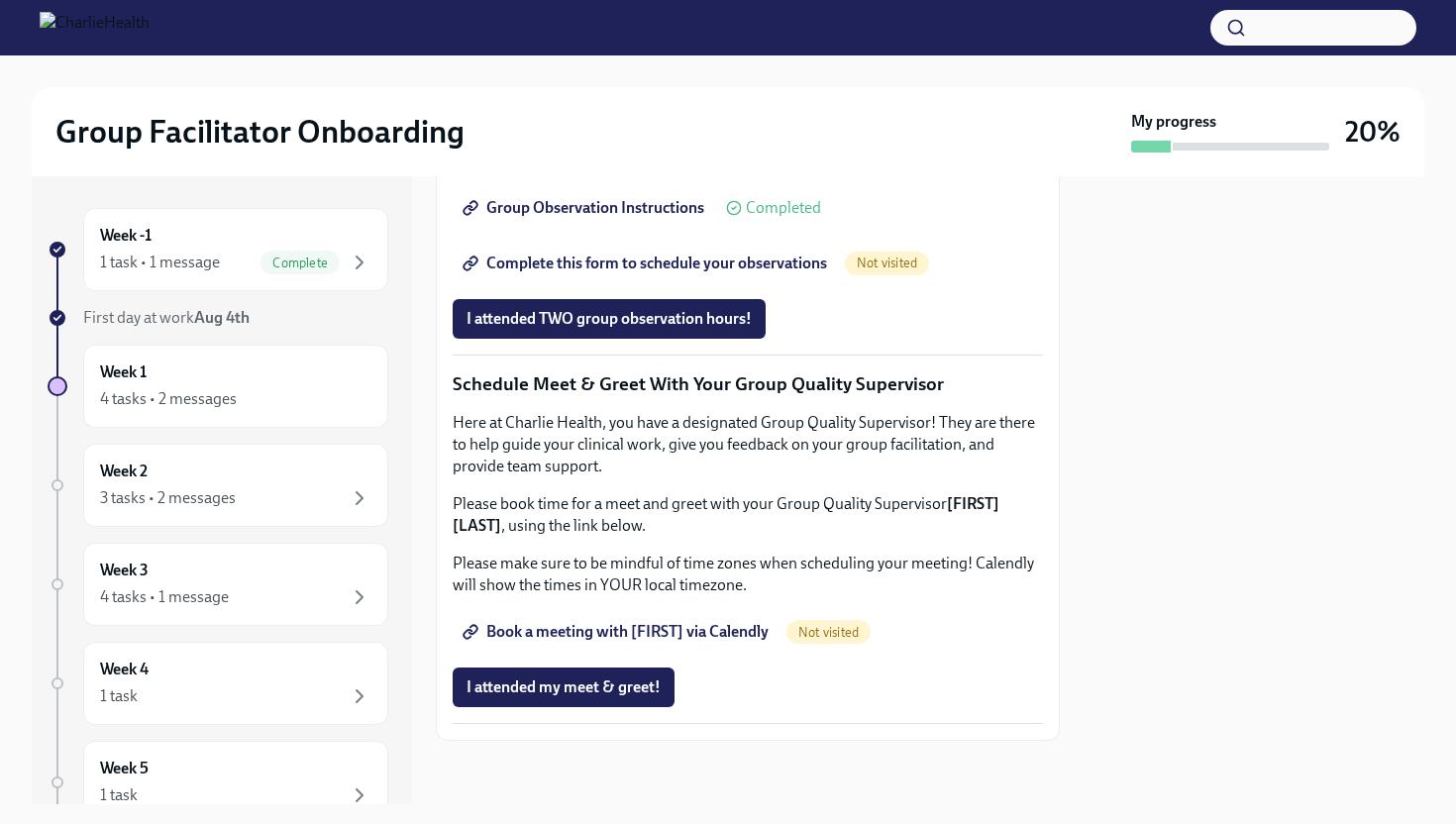 scroll, scrollTop: 1594, scrollLeft: 0, axis: vertical 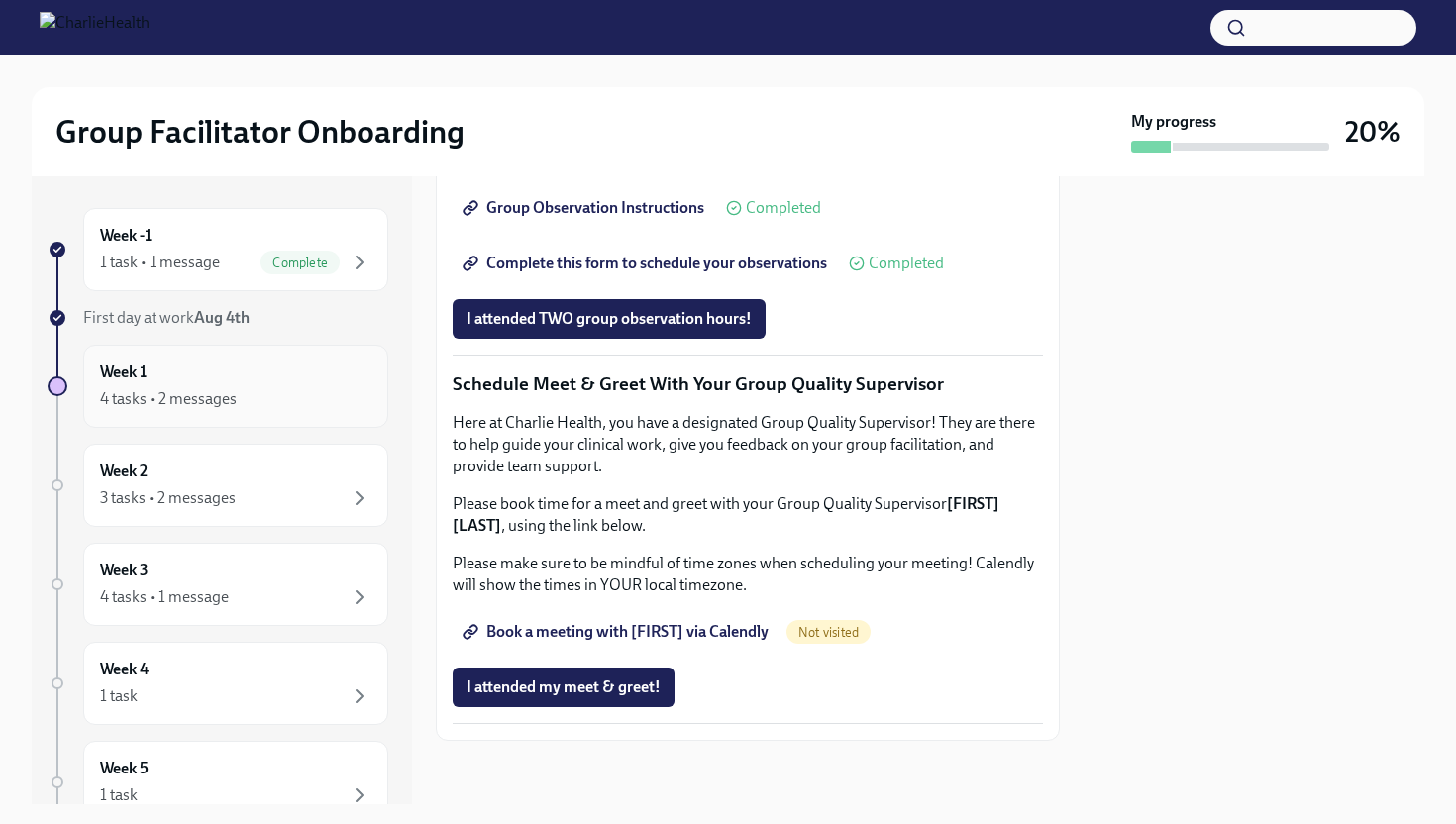 click on "Week 1 4 tasks • 2 messages" at bounding box center (236, 386) 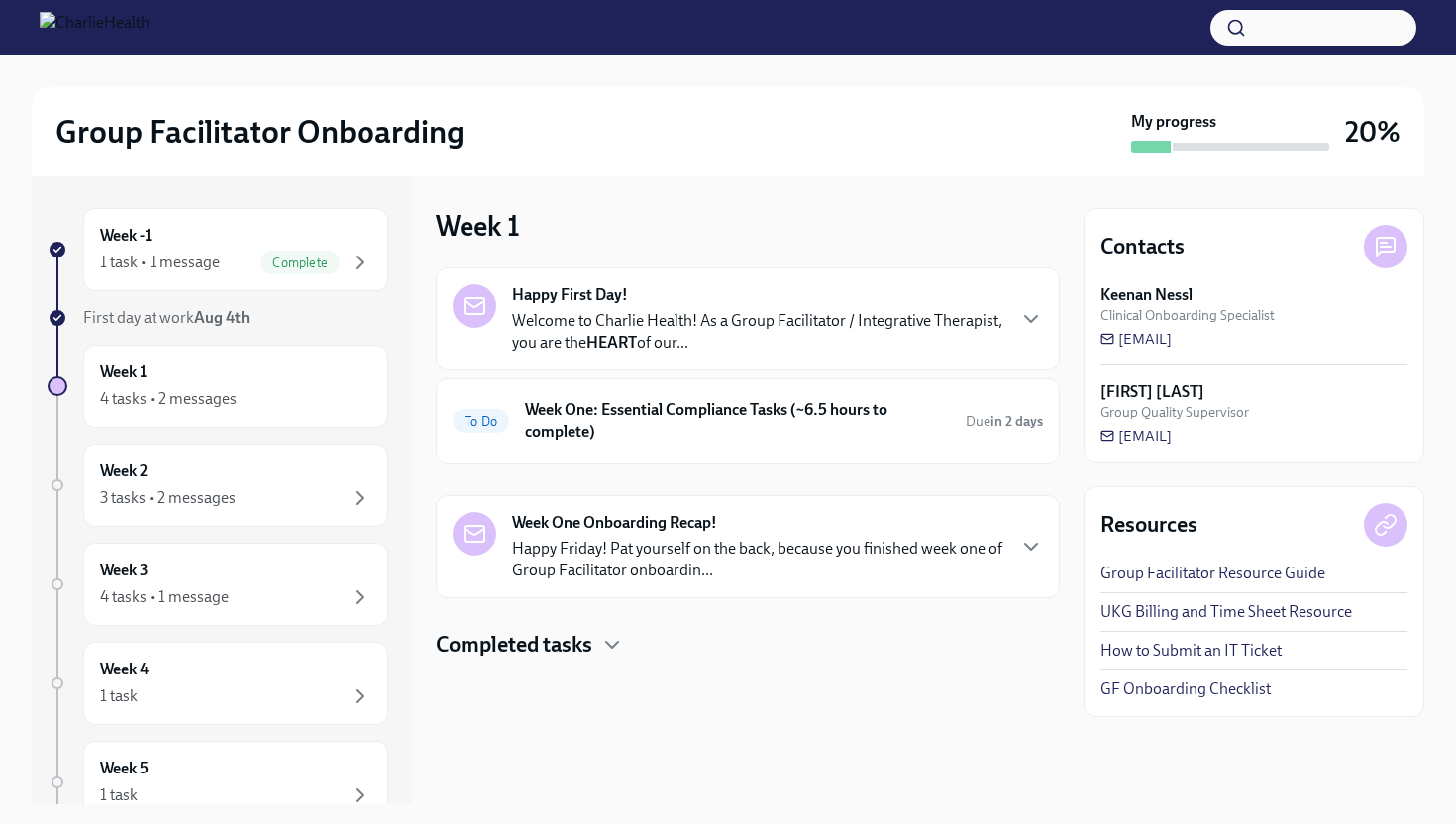click on "Happy Friday! Pat yourself on the back, because you finished week one of Group Facilitator onboardin..." at bounding box center (758, 560) 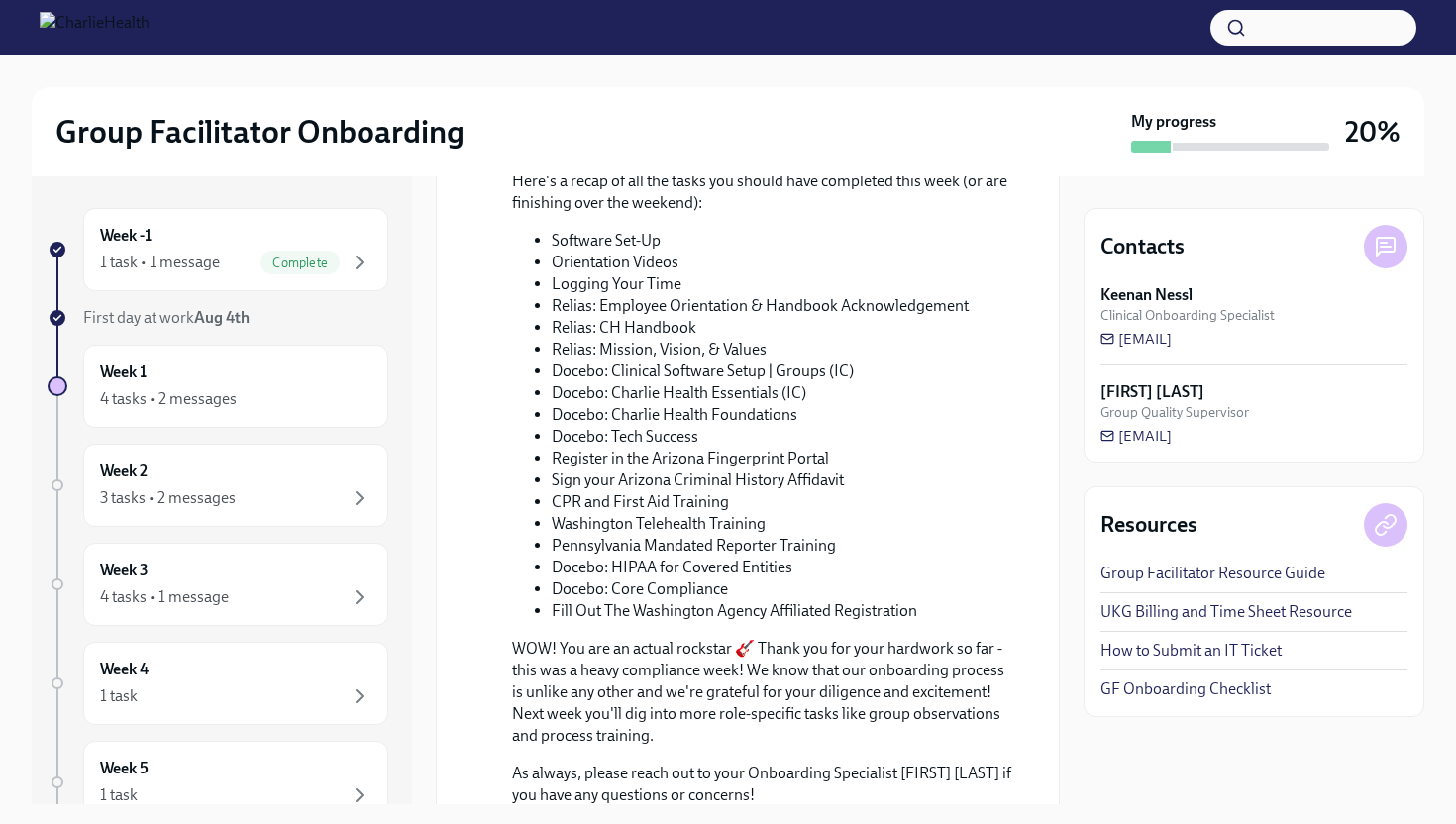 scroll, scrollTop: 919, scrollLeft: 0, axis: vertical 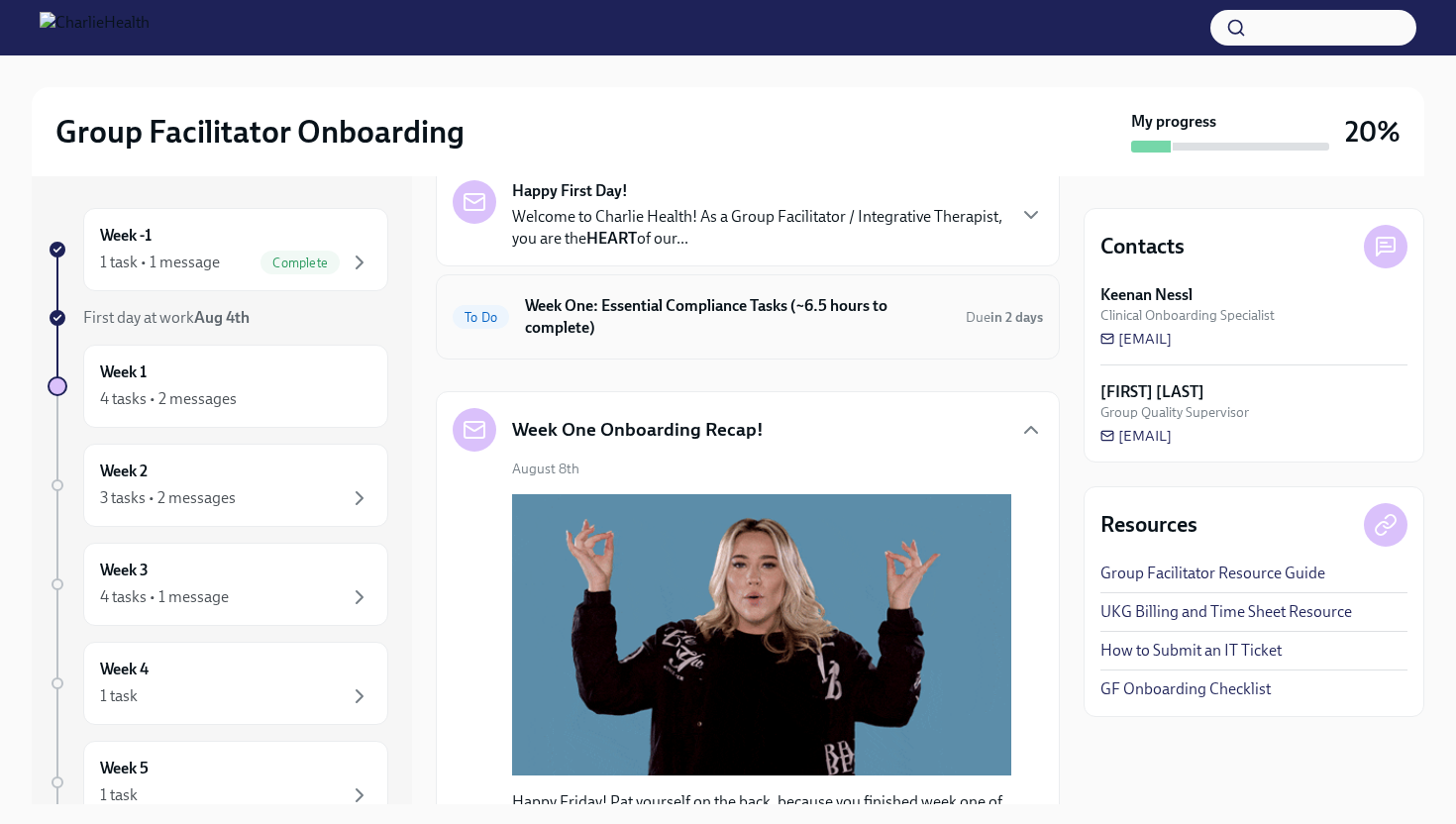 click on "Week One: Essential Compliance Tasks (~6.5 hours to complete)" at bounding box center (737, 317) 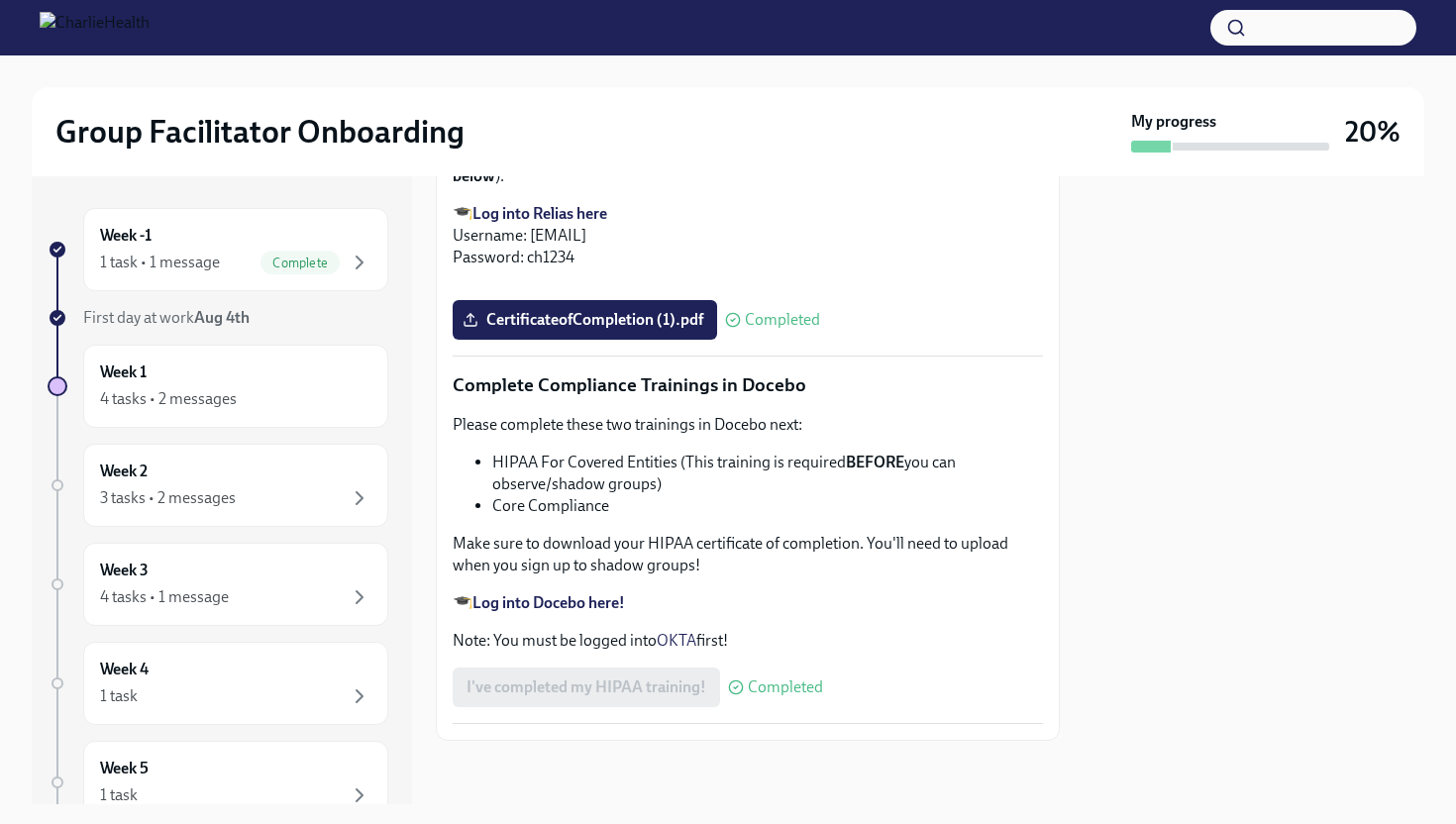 scroll, scrollTop: 4609, scrollLeft: 0, axis: vertical 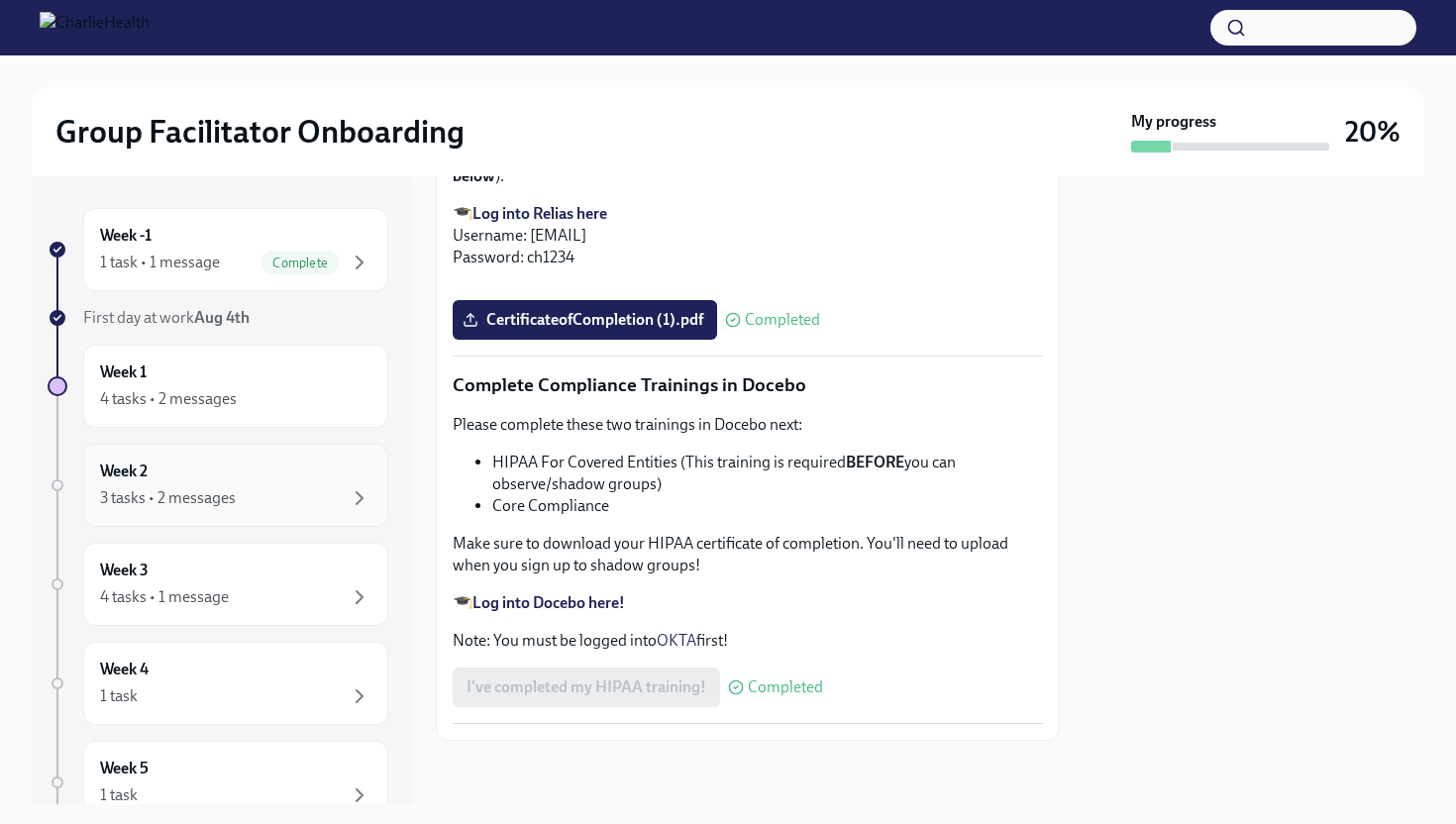 click on "Week 2 3 tasks • 2 messages" at bounding box center (236, 485) 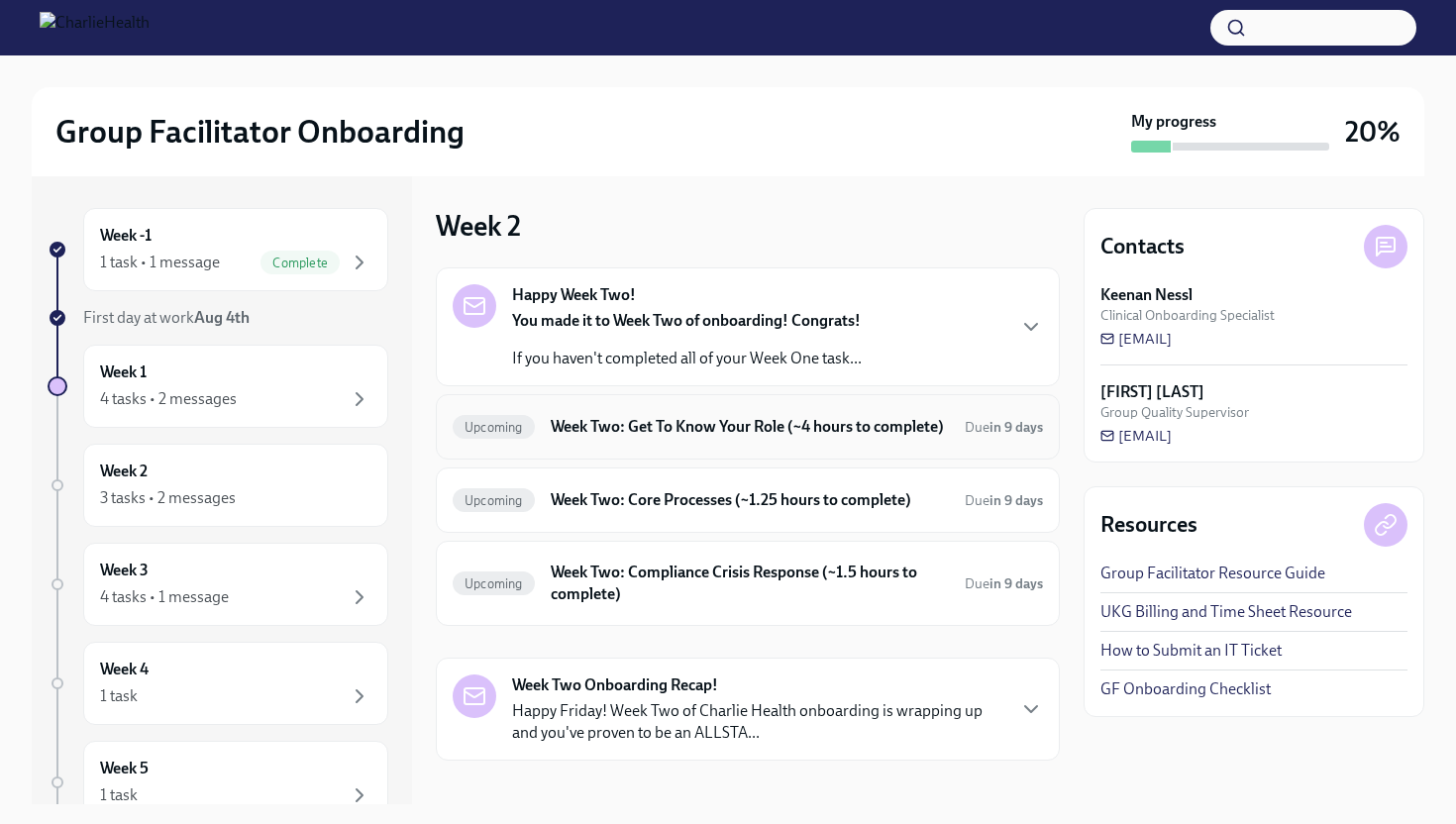 click on "Week Two: Get To Know Your Role (~4 hours to complete)" at bounding box center [750, 427] 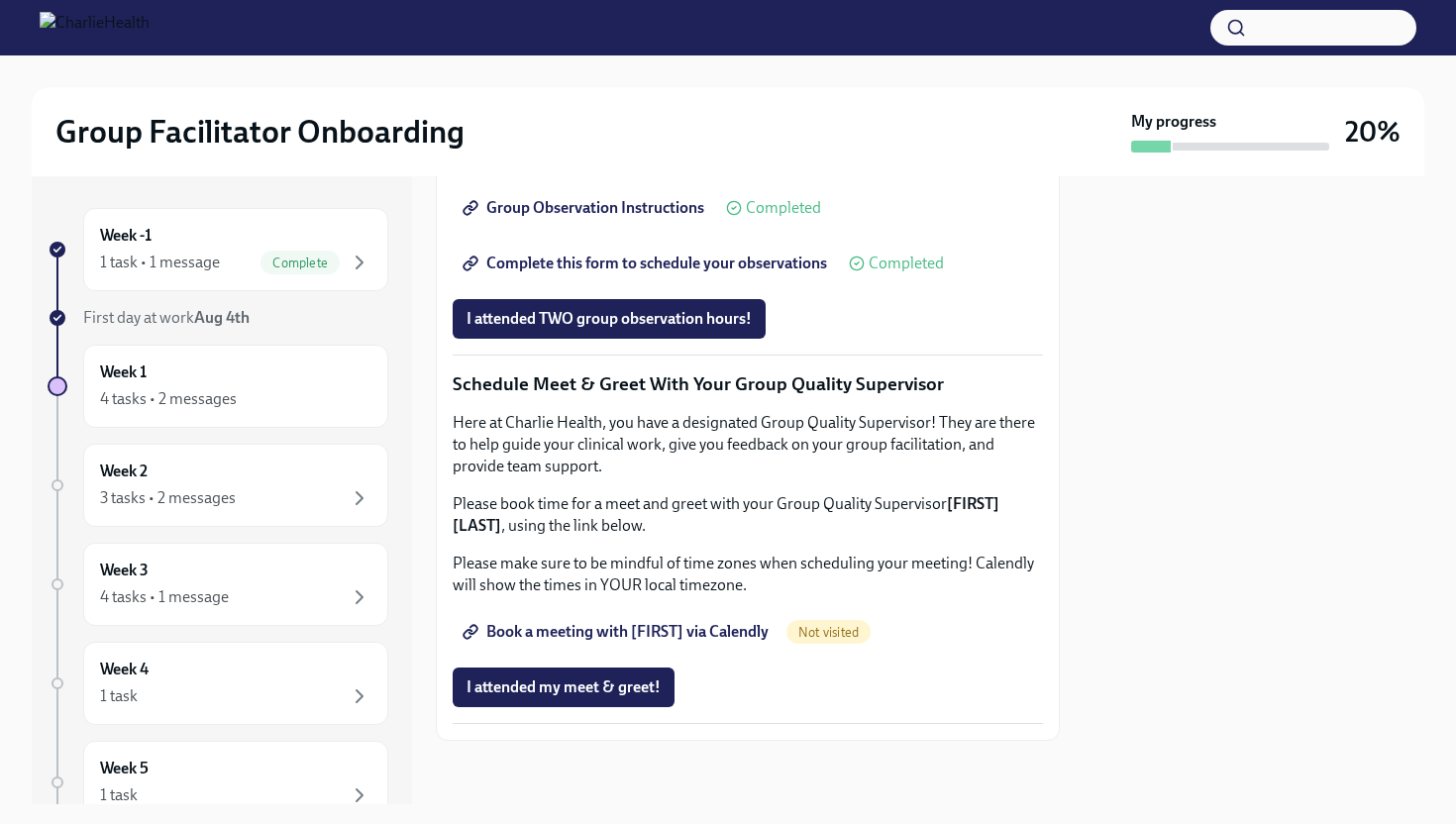 scroll, scrollTop: 1826, scrollLeft: 0, axis: vertical 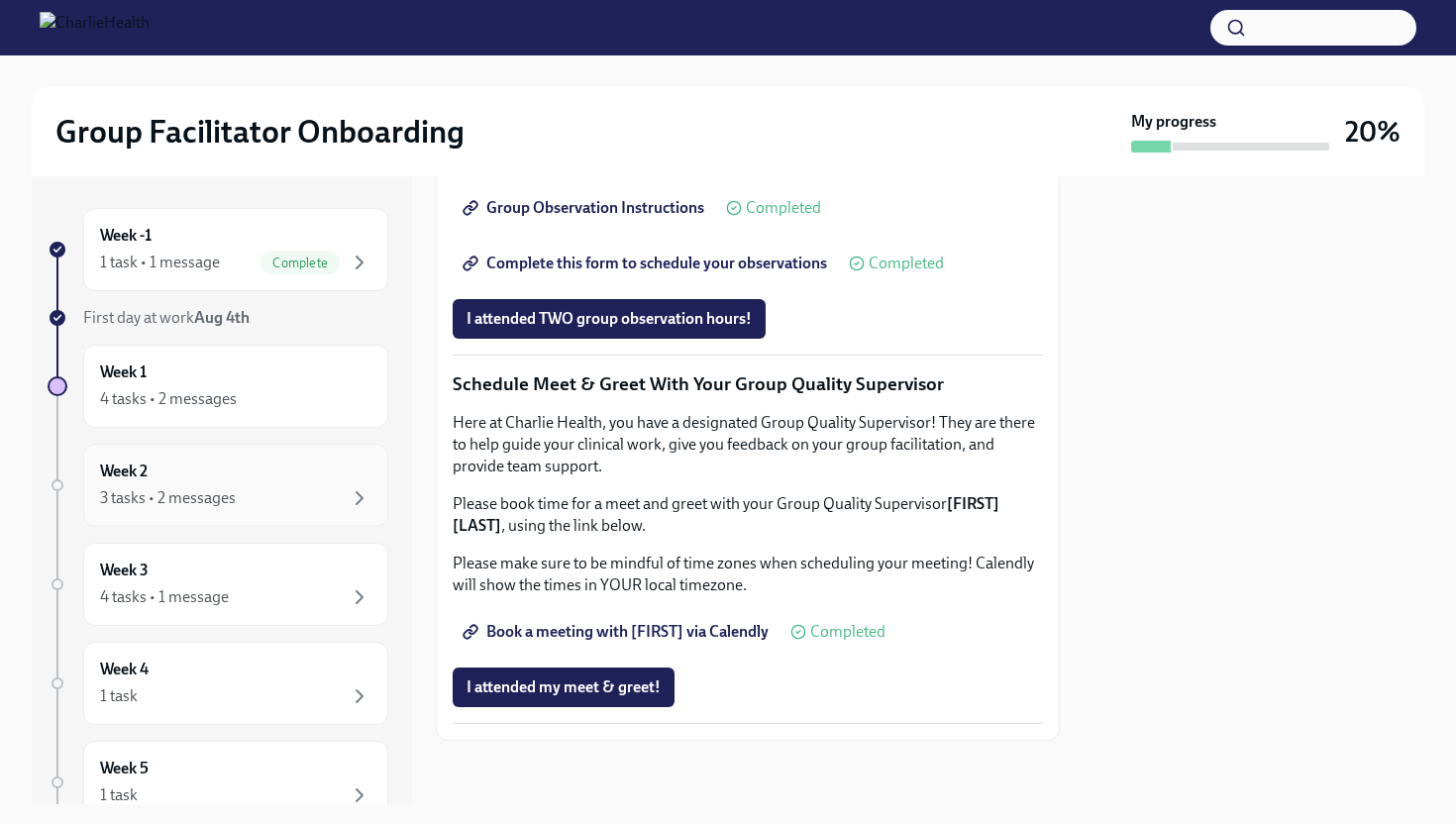 click on "3 tasks • 2 messages" at bounding box center (167, 498) 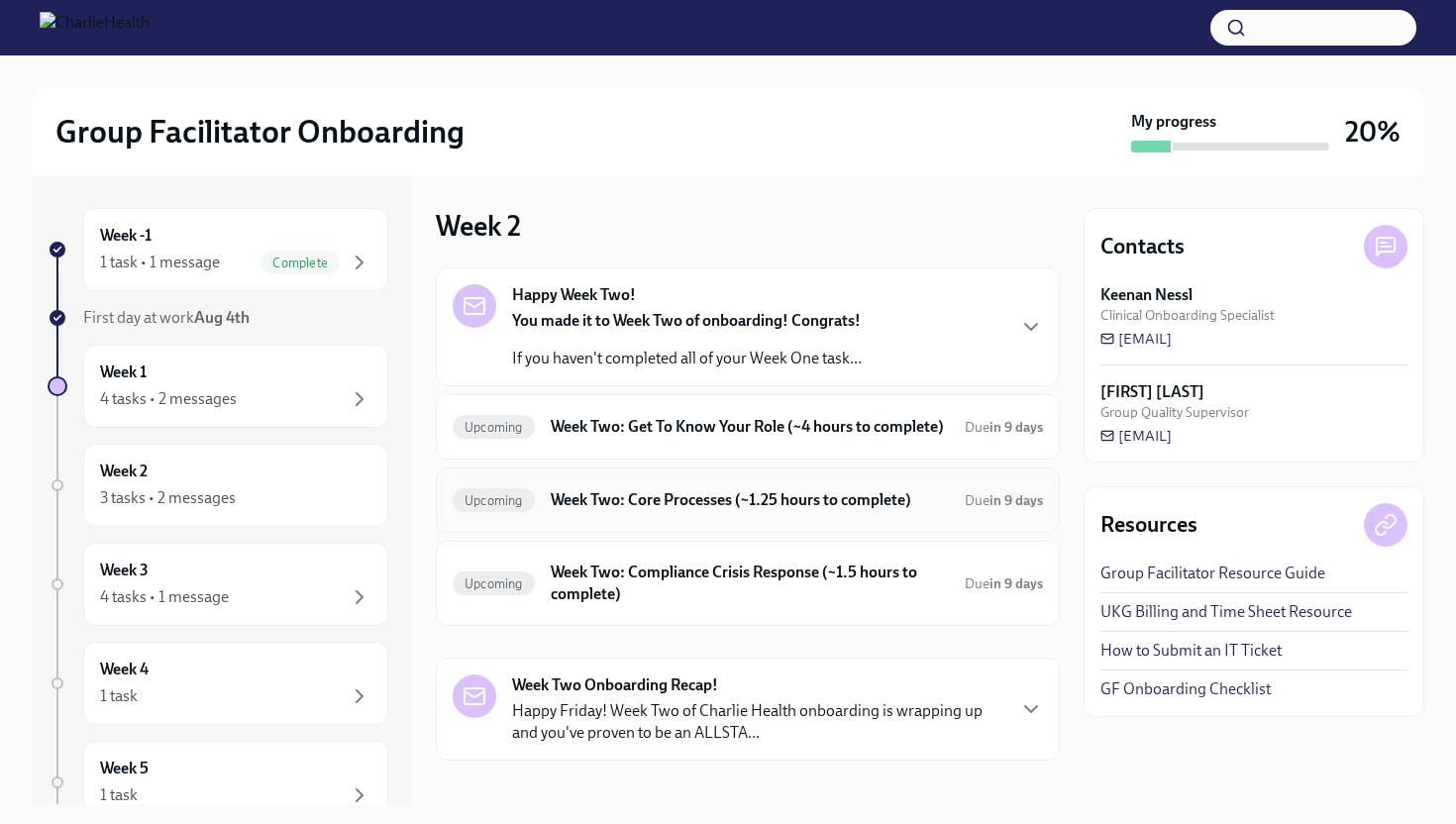 click on "Week Two: Core Processes (~1.25 hours to complete)" at bounding box center [750, 500] 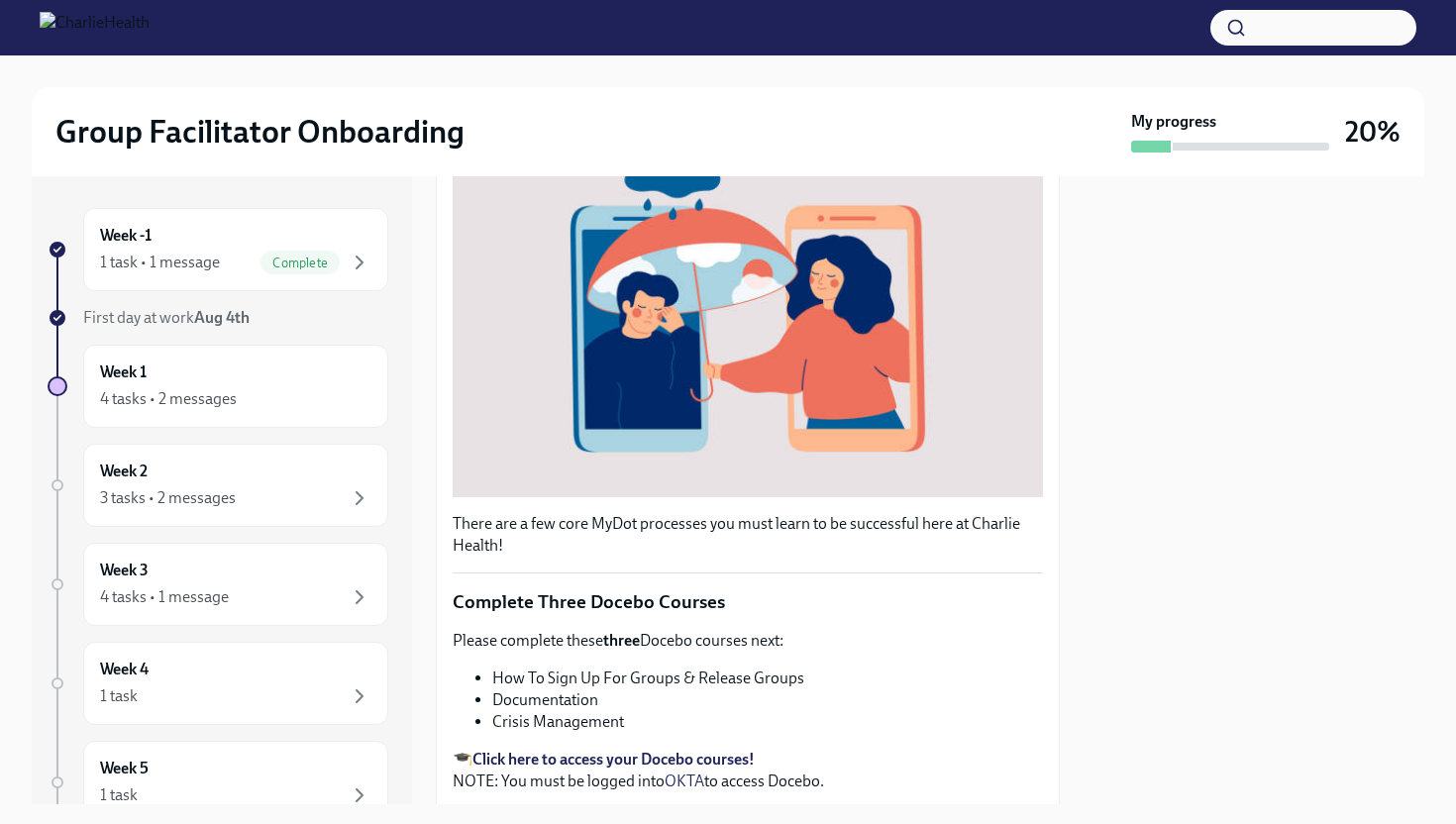 scroll, scrollTop: 375, scrollLeft: 0, axis: vertical 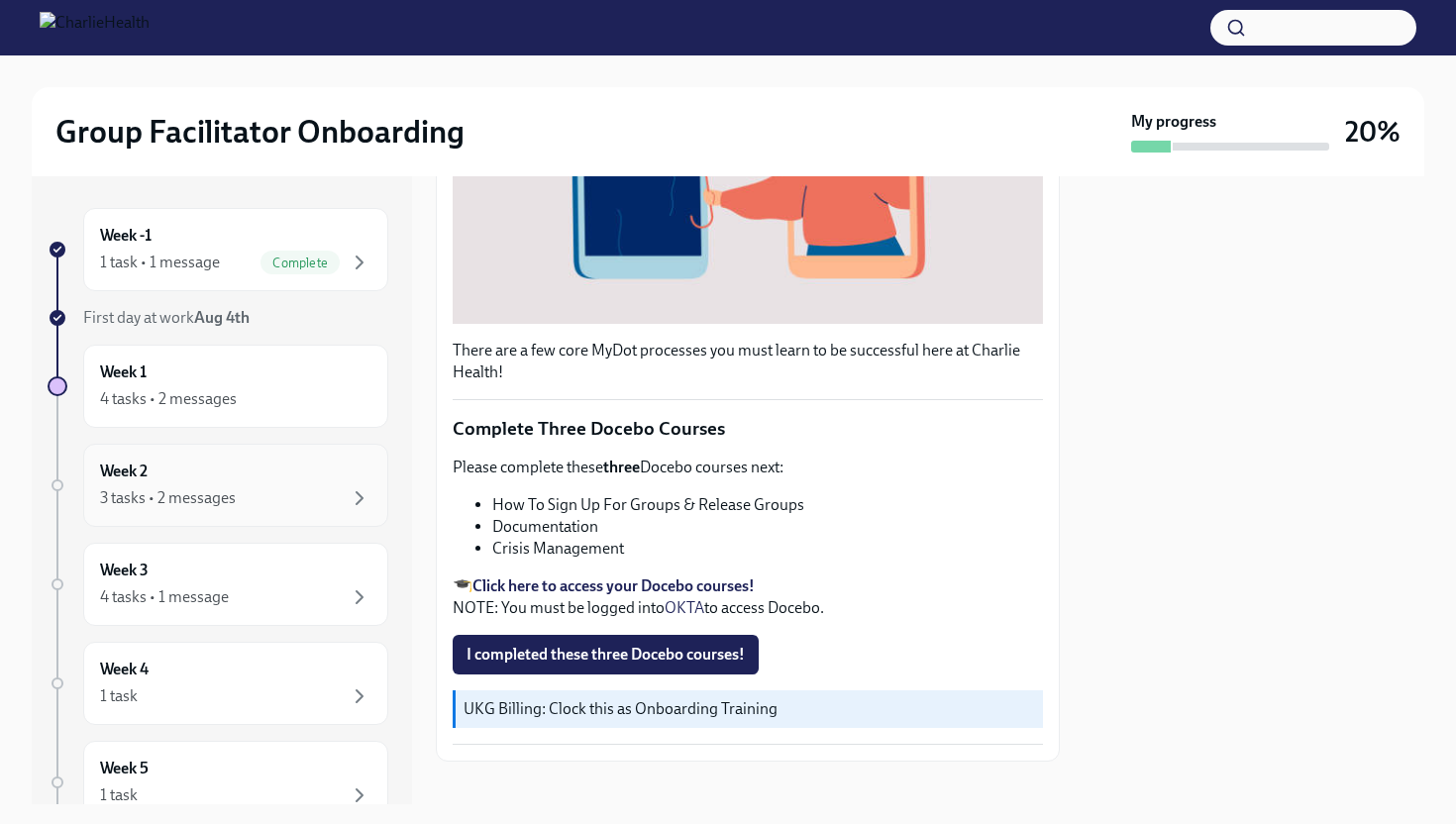 click on "3 tasks • 2 messages" at bounding box center (236, 498) 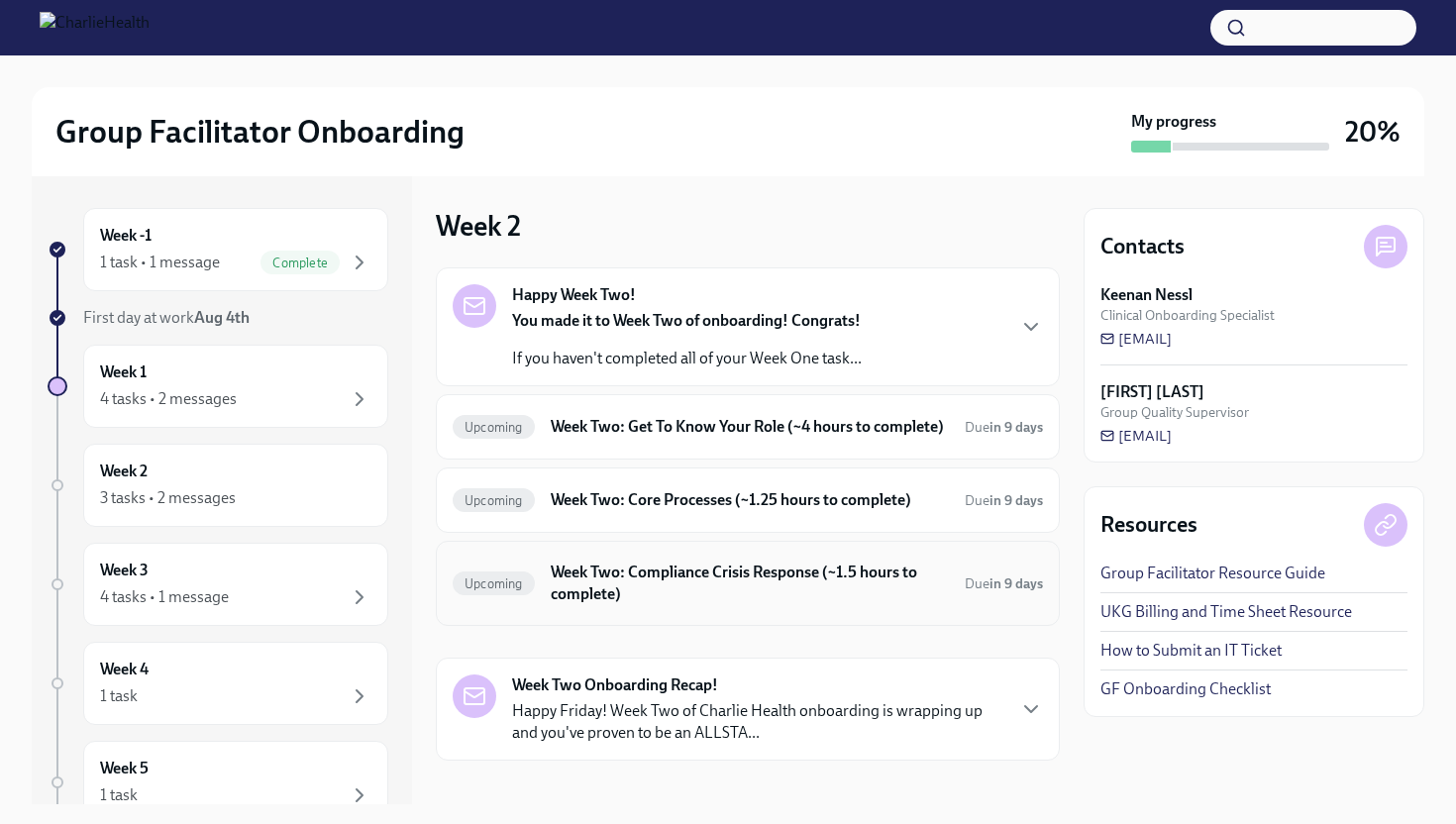 click on "Week Two: Compliance Crisis Response (~1.5 hours to complete)" at bounding box center [750, 583] 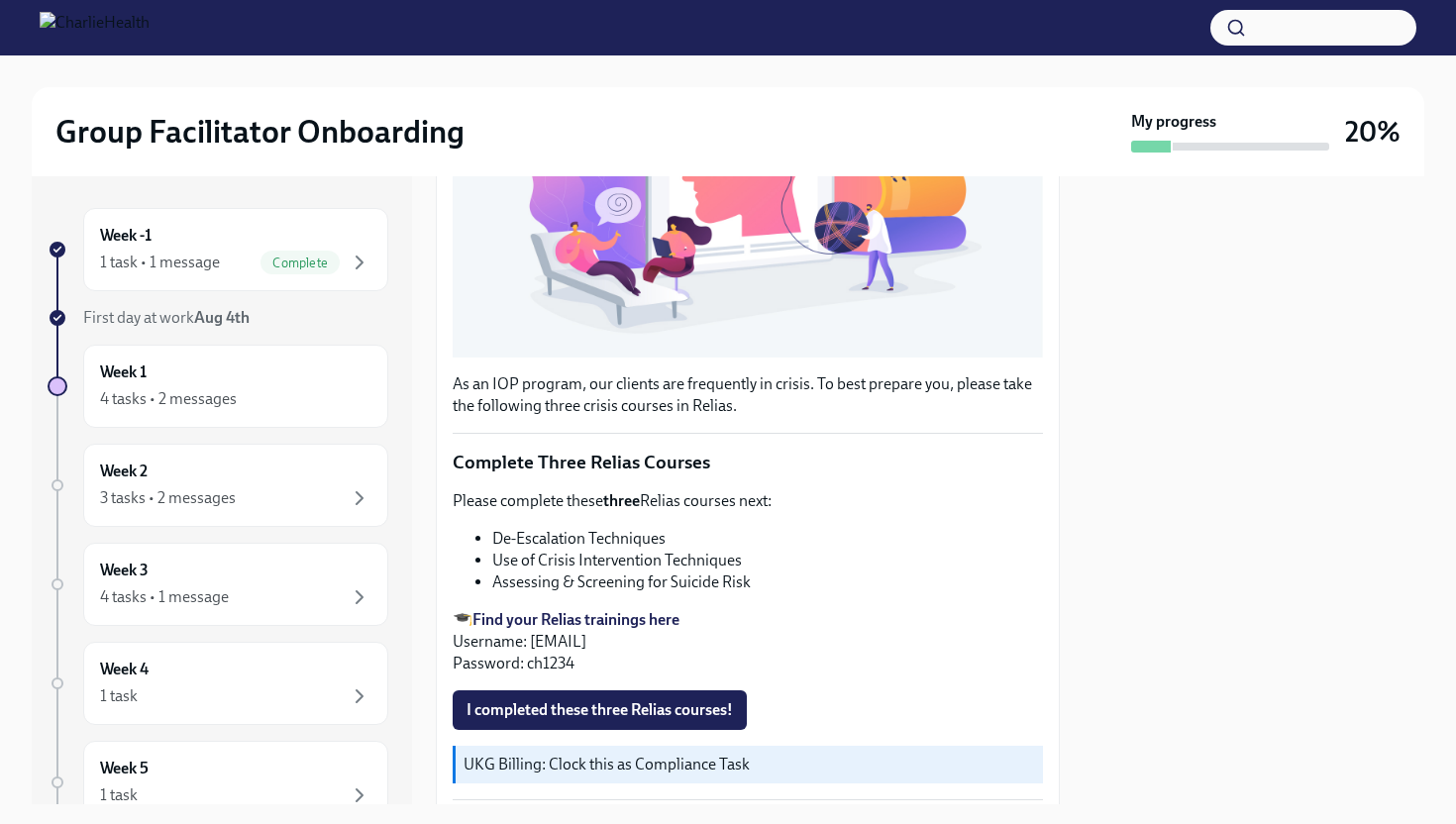 scroll, scrollTop: 485, scrollLeft: 0, axis: vertical 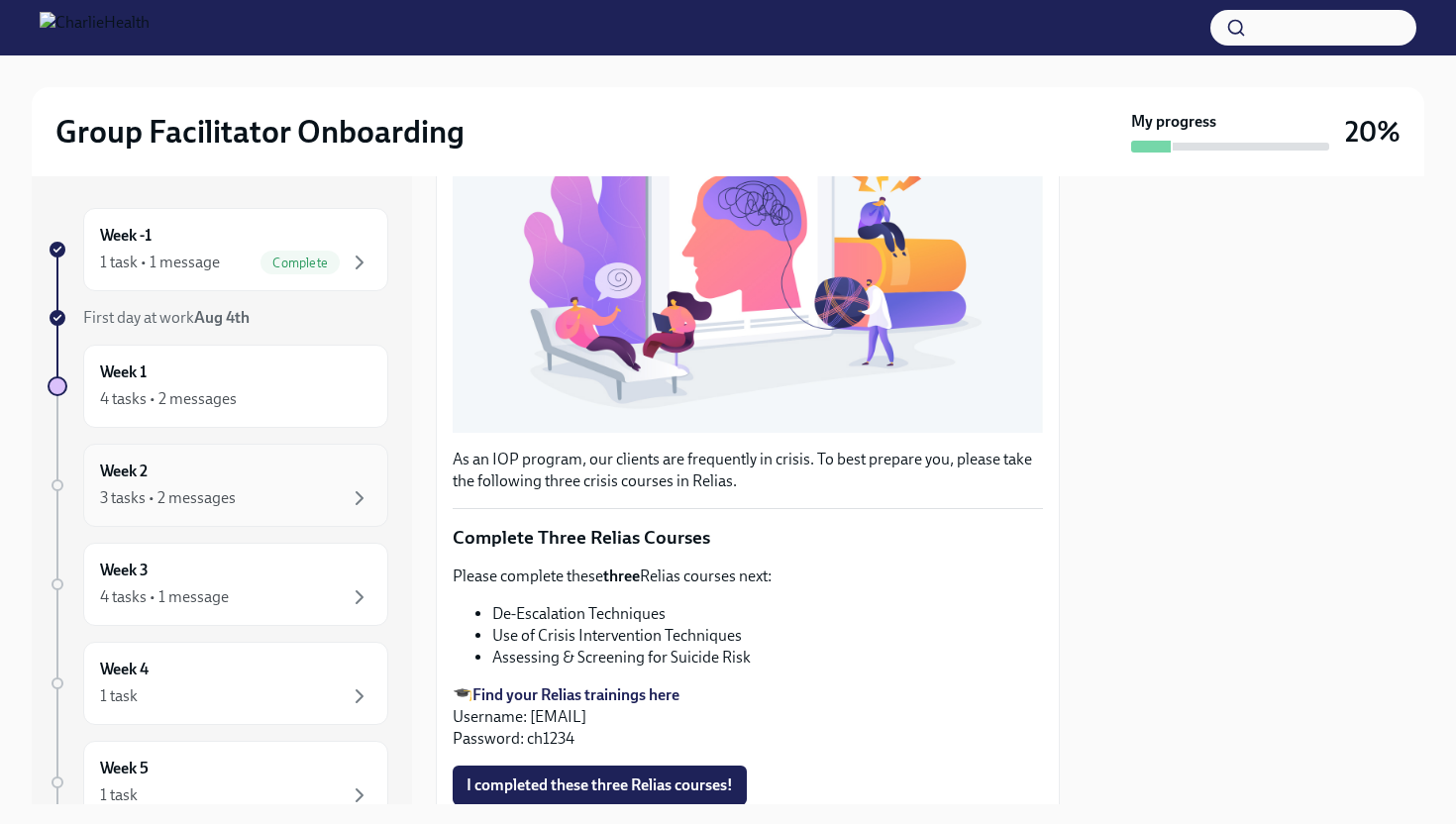 click on "Week 2 3 tasks • 2 messages" at bounding box center [236, 485] 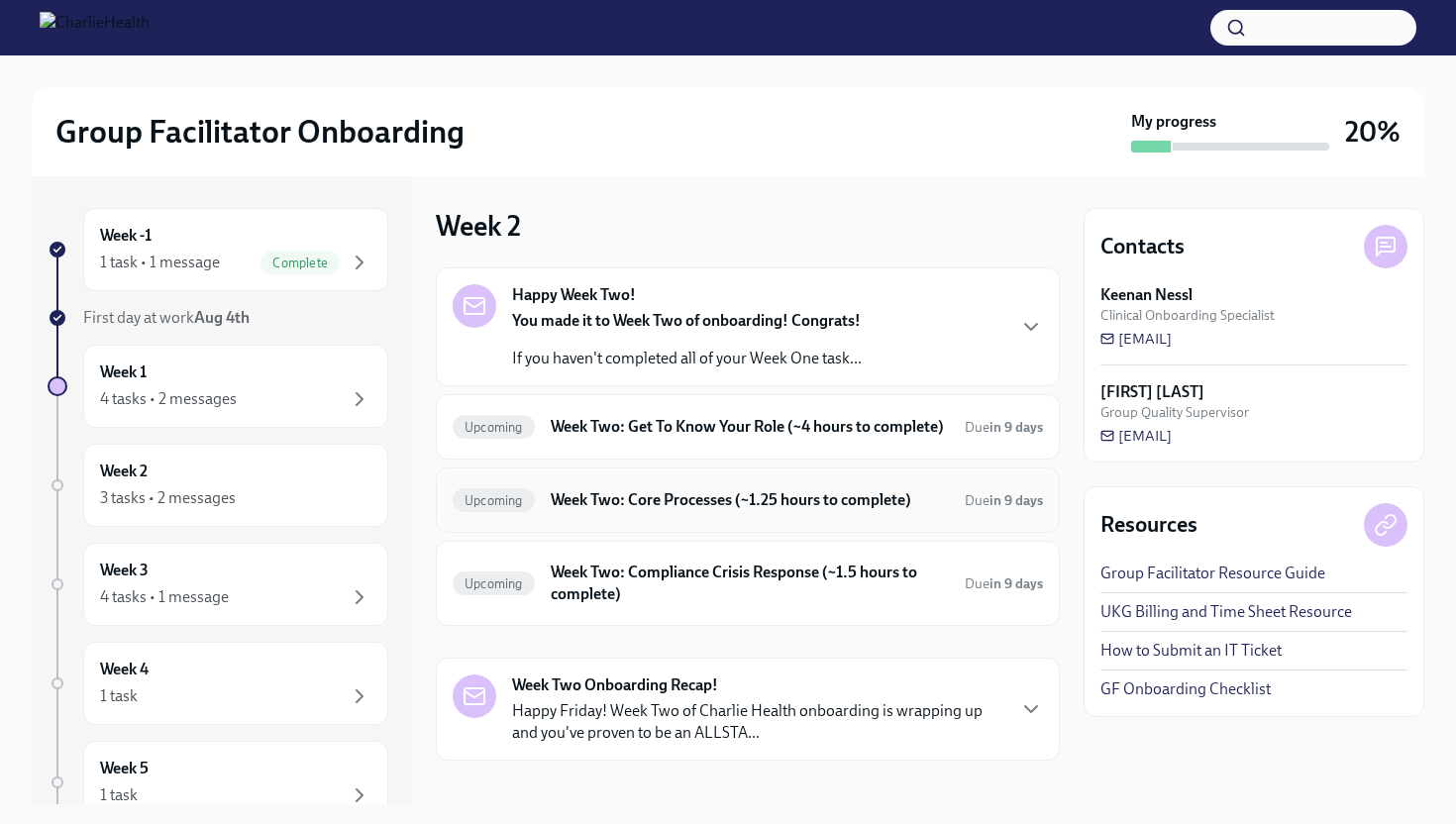 click on "Week Two: Core Processes (~1.25 hours to complete)" at bounding box center (750, 500) 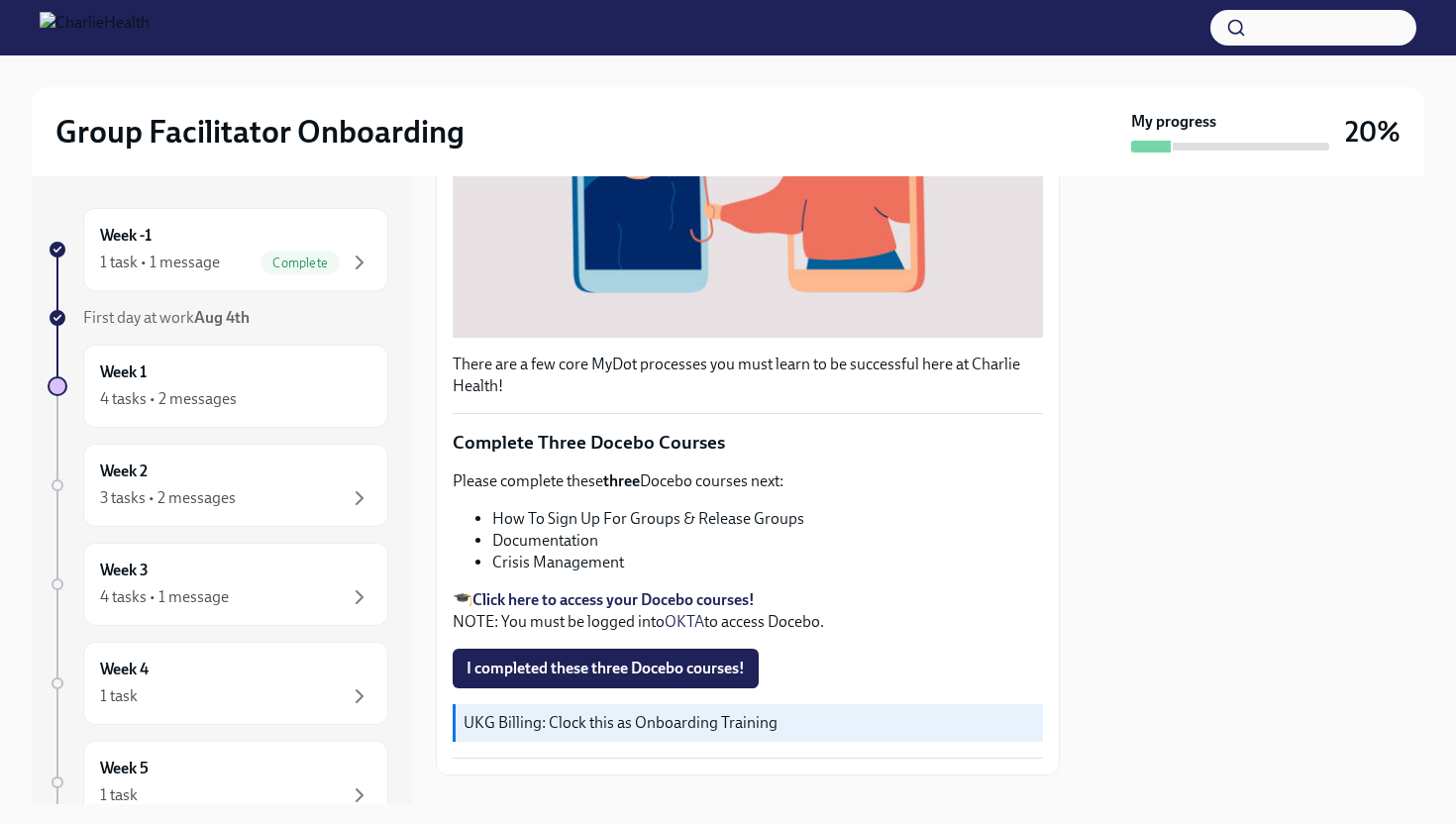 scroll, scrollTop: 529, scrollLeft: 0, axis: vertical 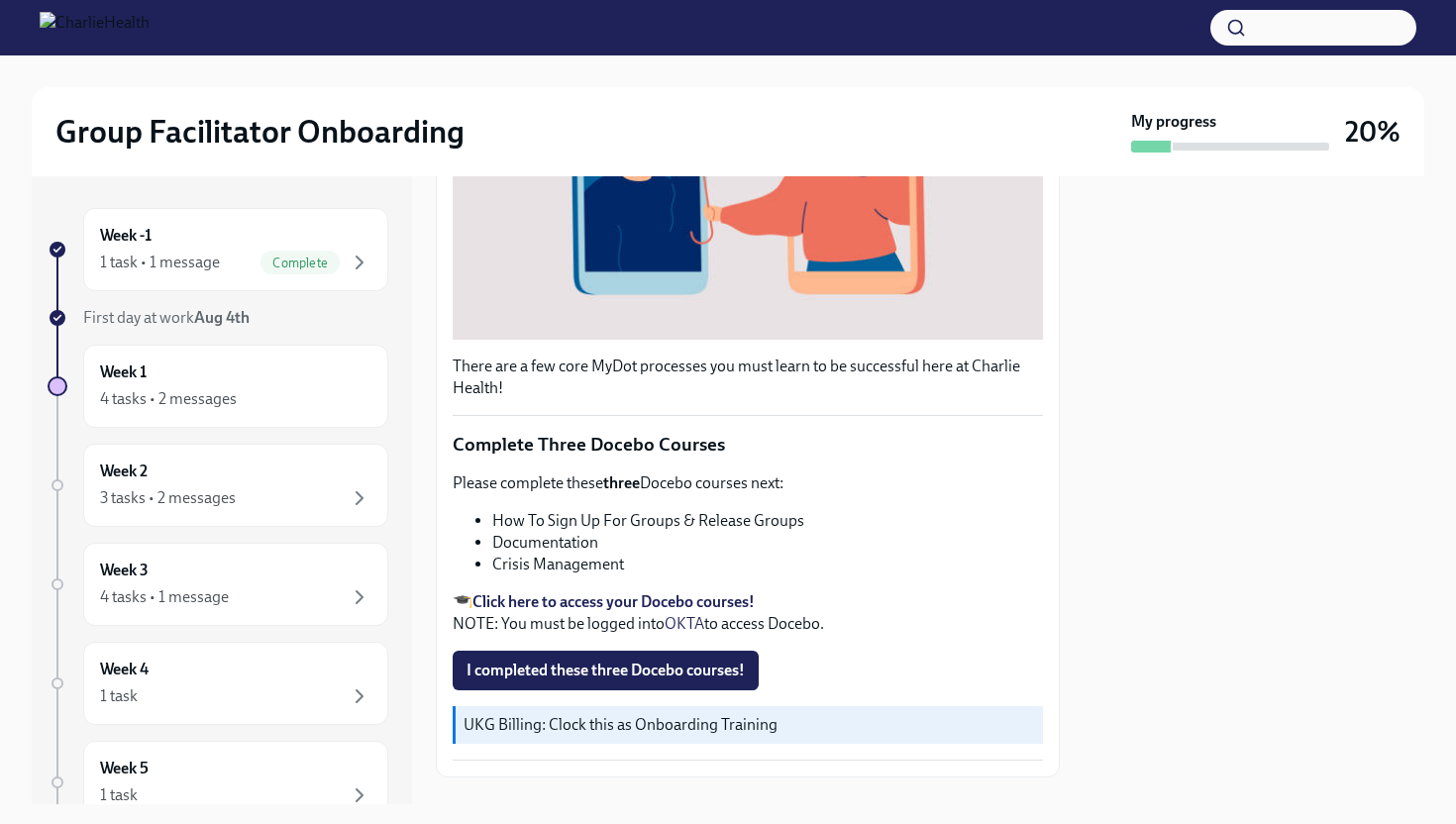 click on "Click here to access your Docebo courses!" at bounding box center (613, 601) 